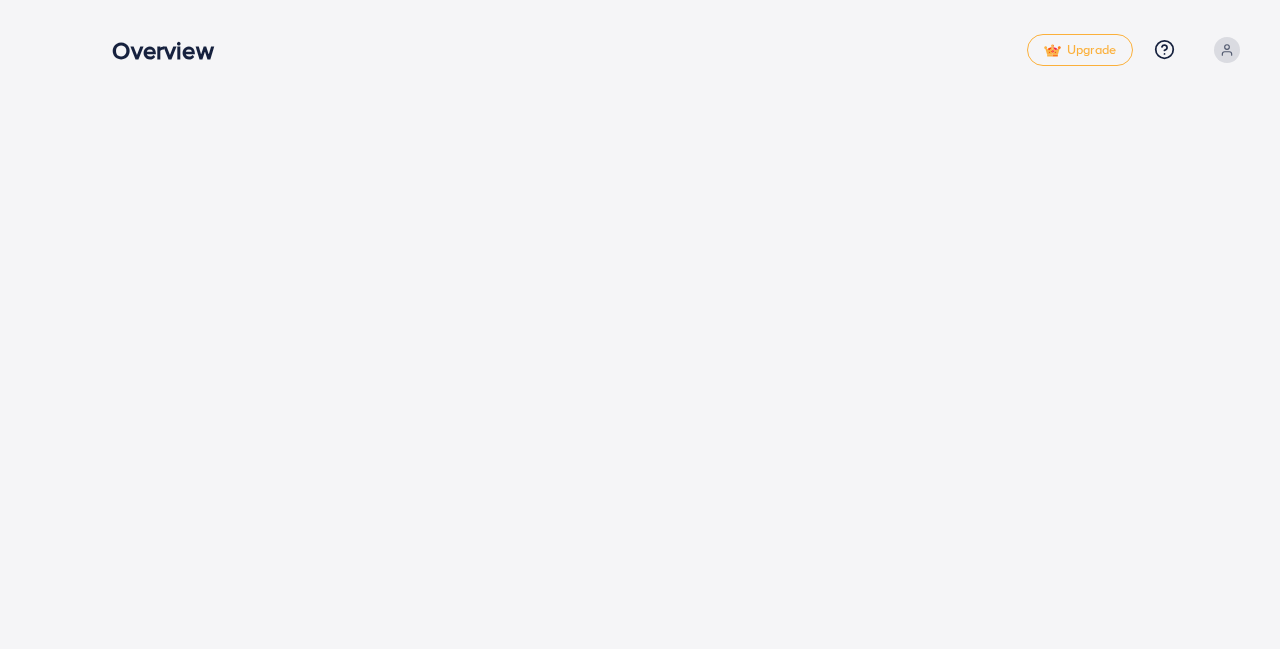 scroll, scrollTop: 0, scrollLeft: 0, axis: both 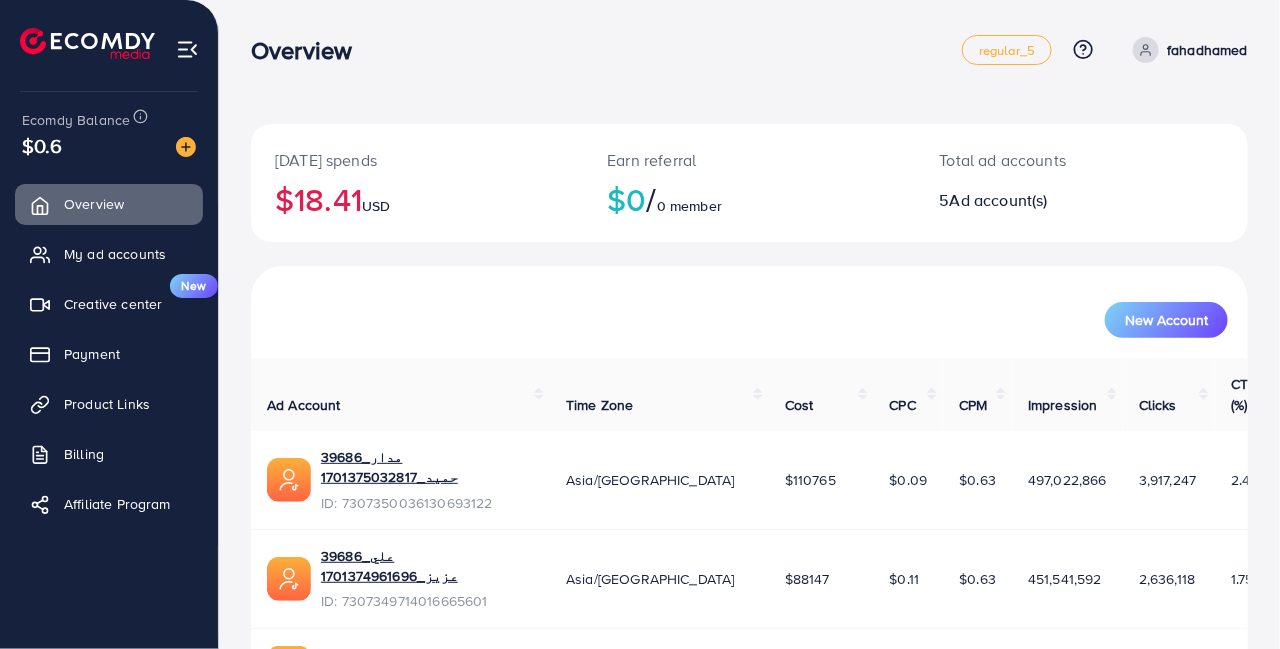 click on "Payment" at bounding box center [109, 354] 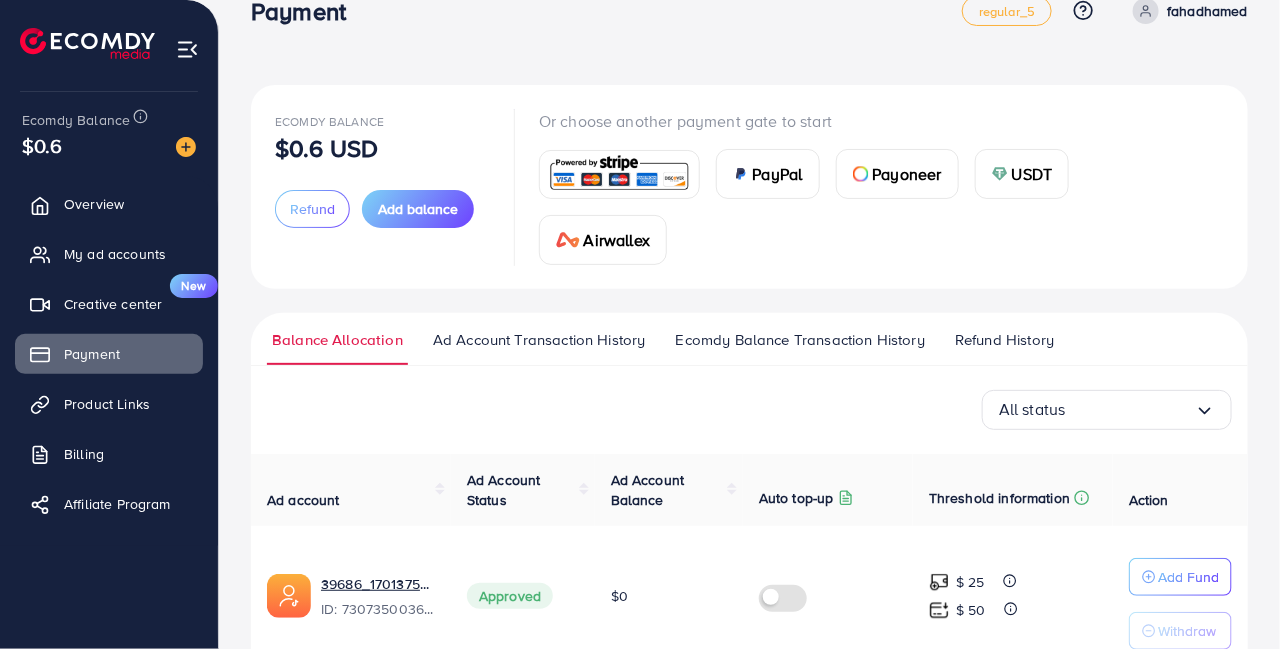 scroll, scrollTop: 32, scrollLeft: 0, axis: vertical 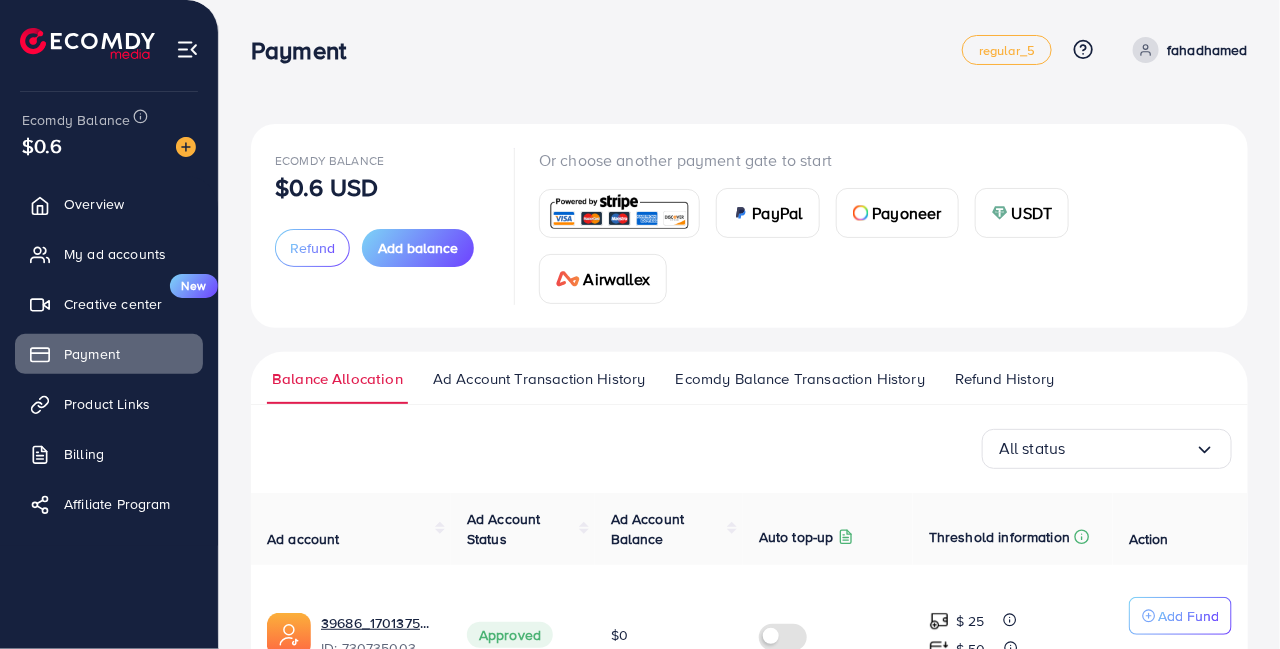 click at bounding box center [187, 49] 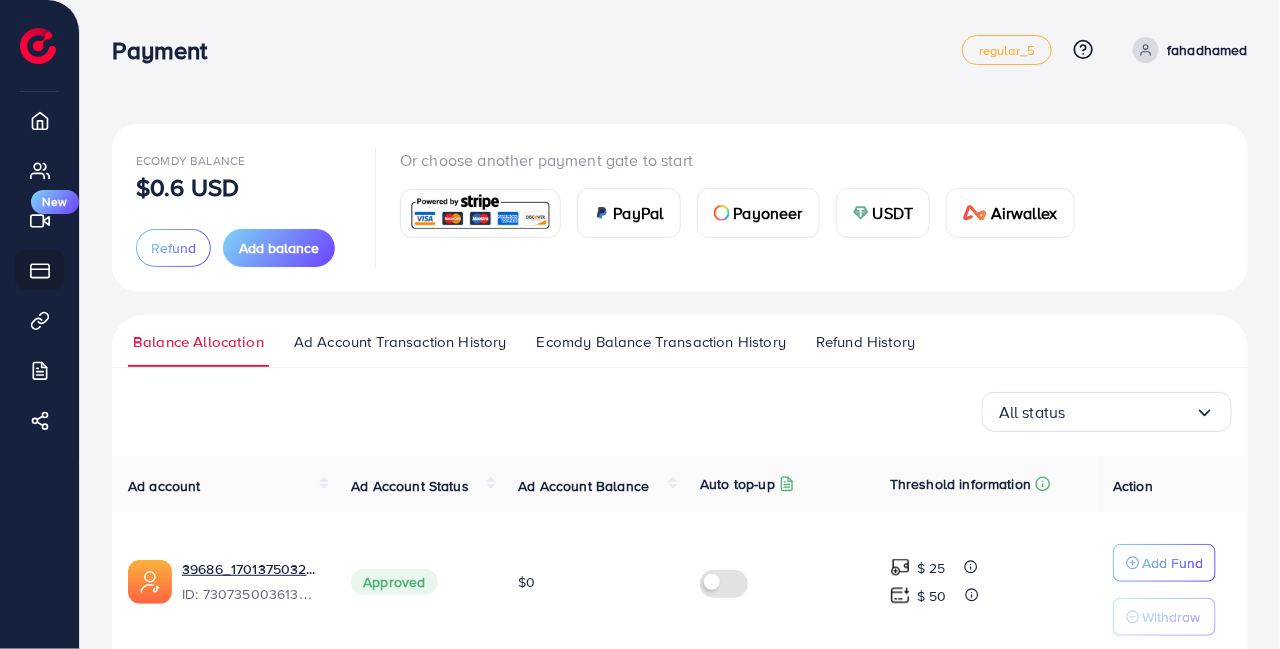 click 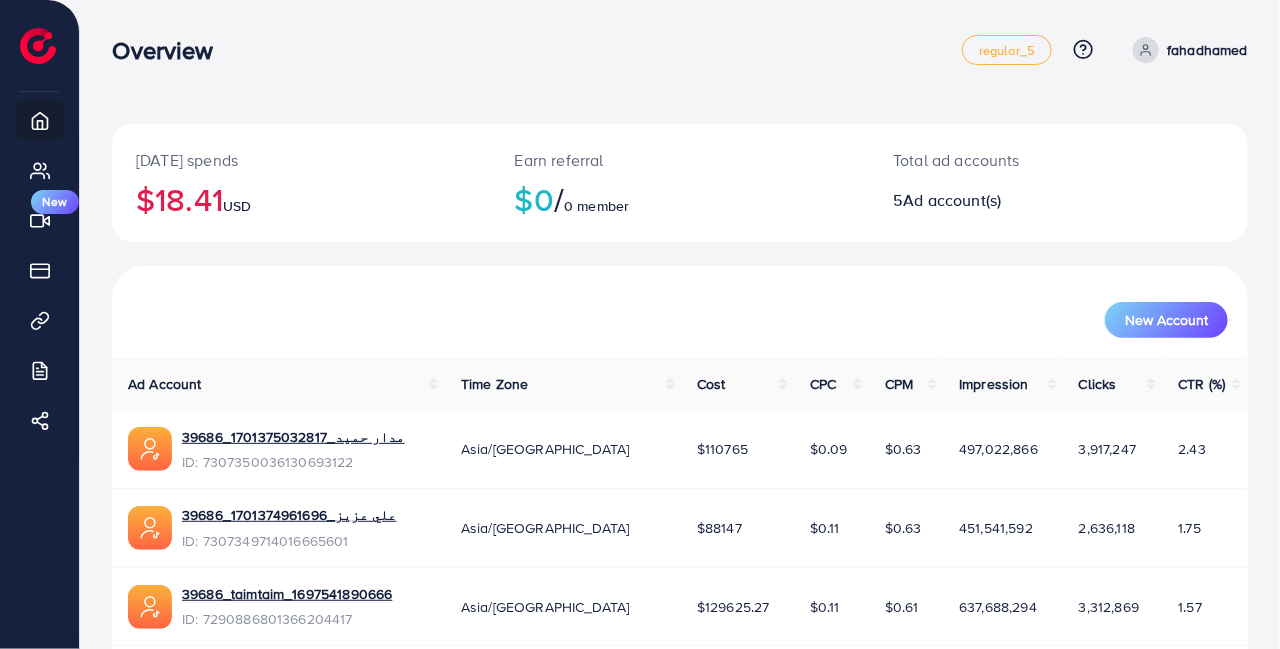 click 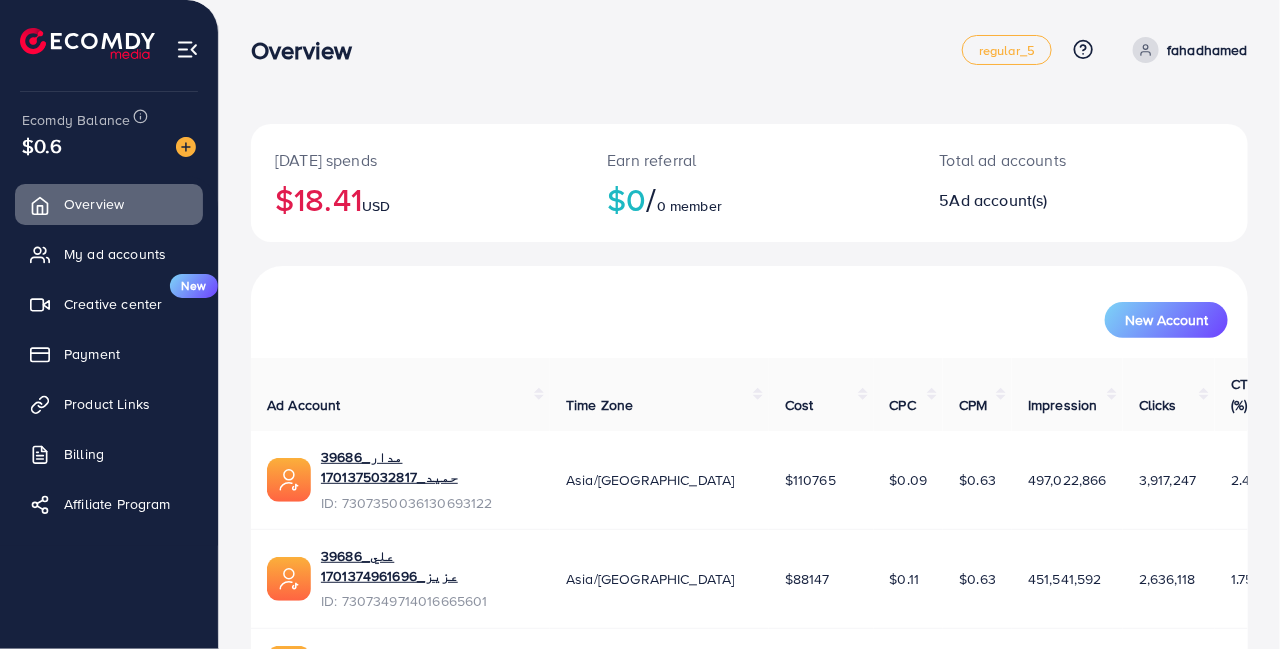 click on "Payment" at bounding box center (109, 354) 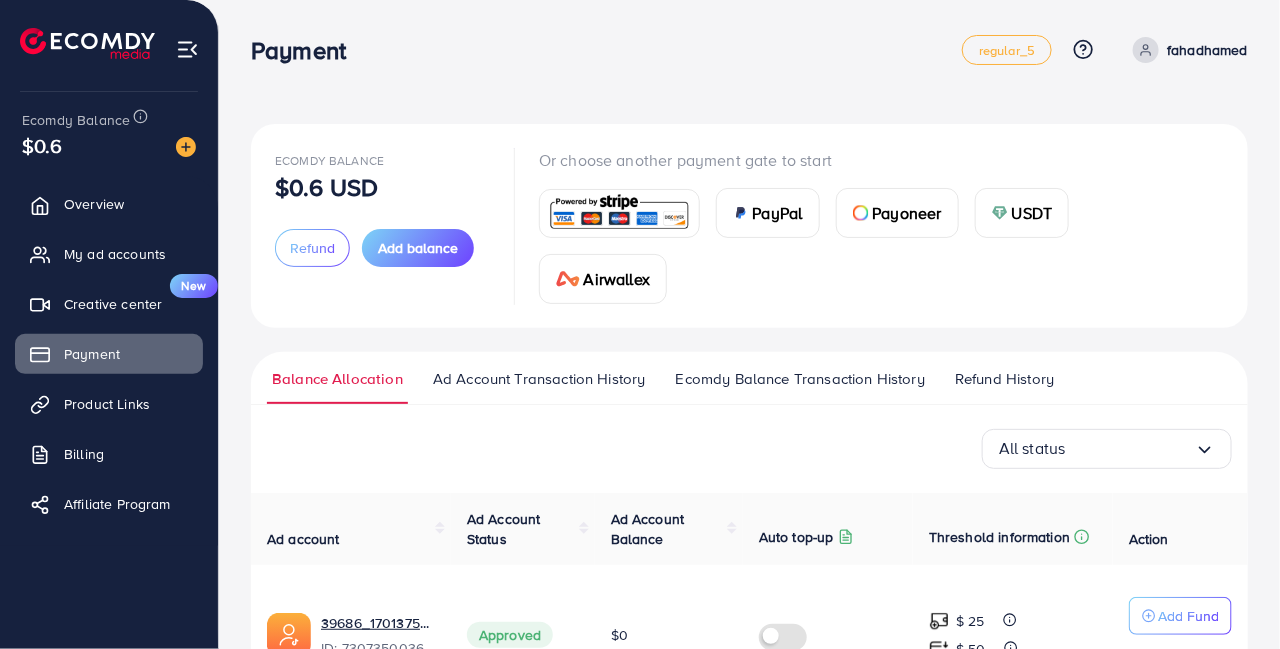 click on "Add balance" at bounding box center [418, 248] 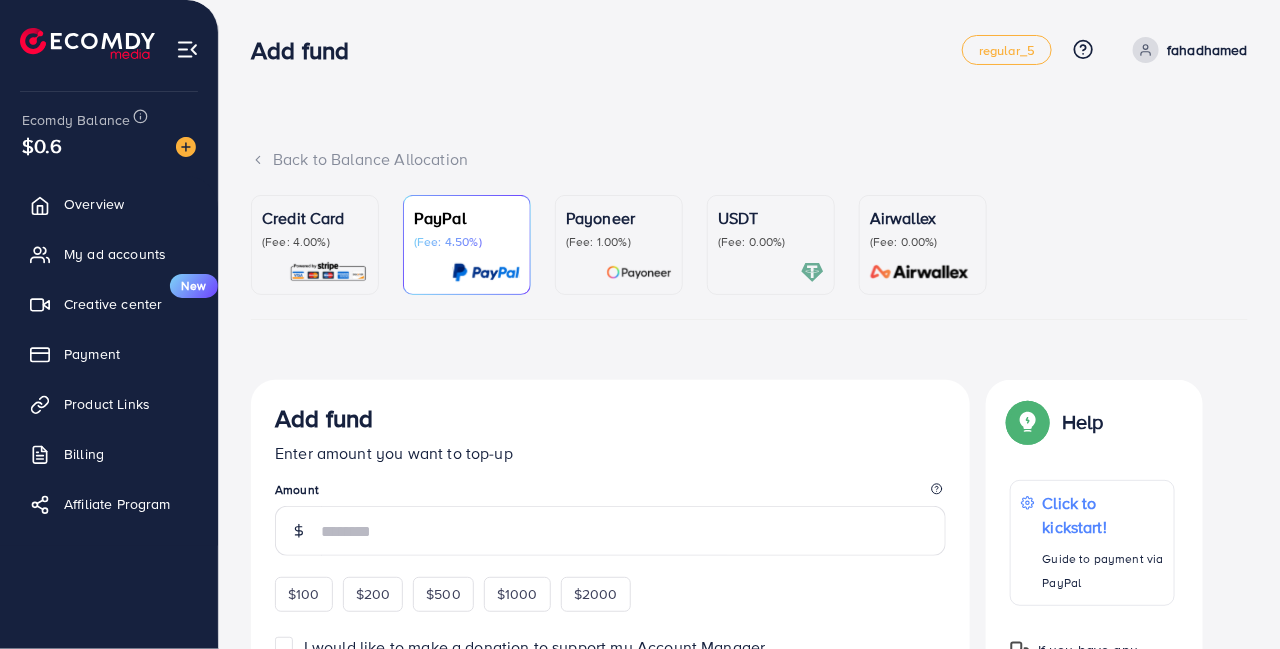 click at bounding box center (328, 272) 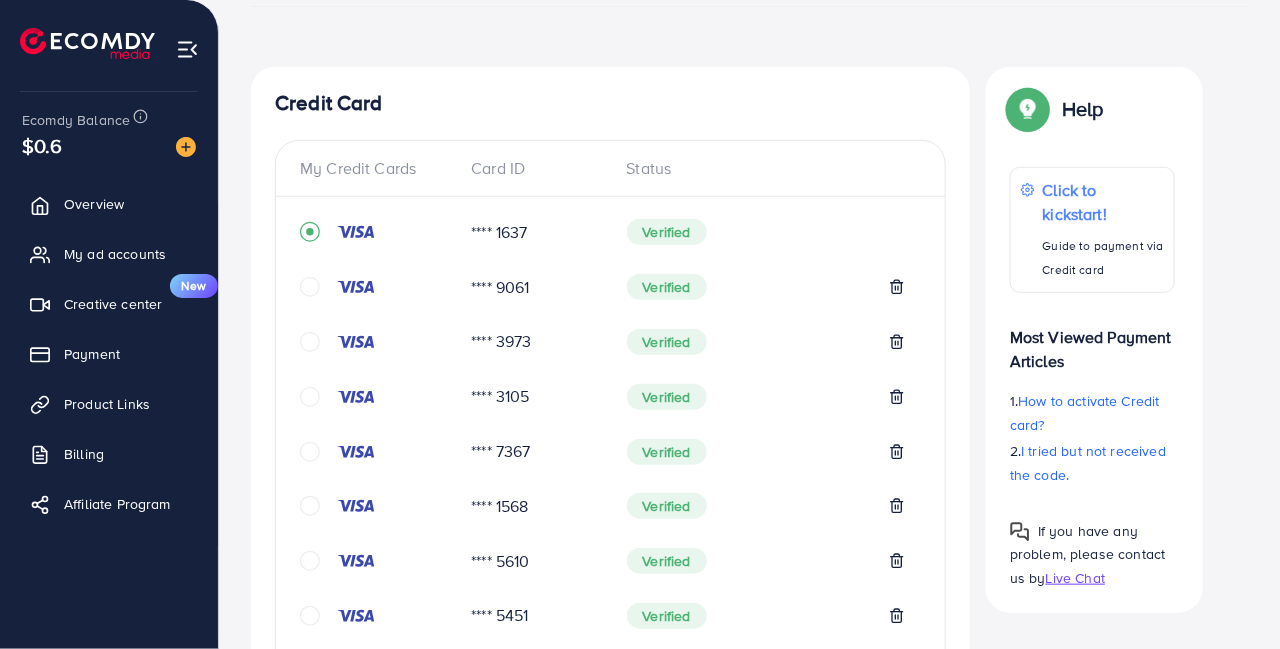 scroll, scrollTop: 320, scrollLeft: 0, axis: vertical 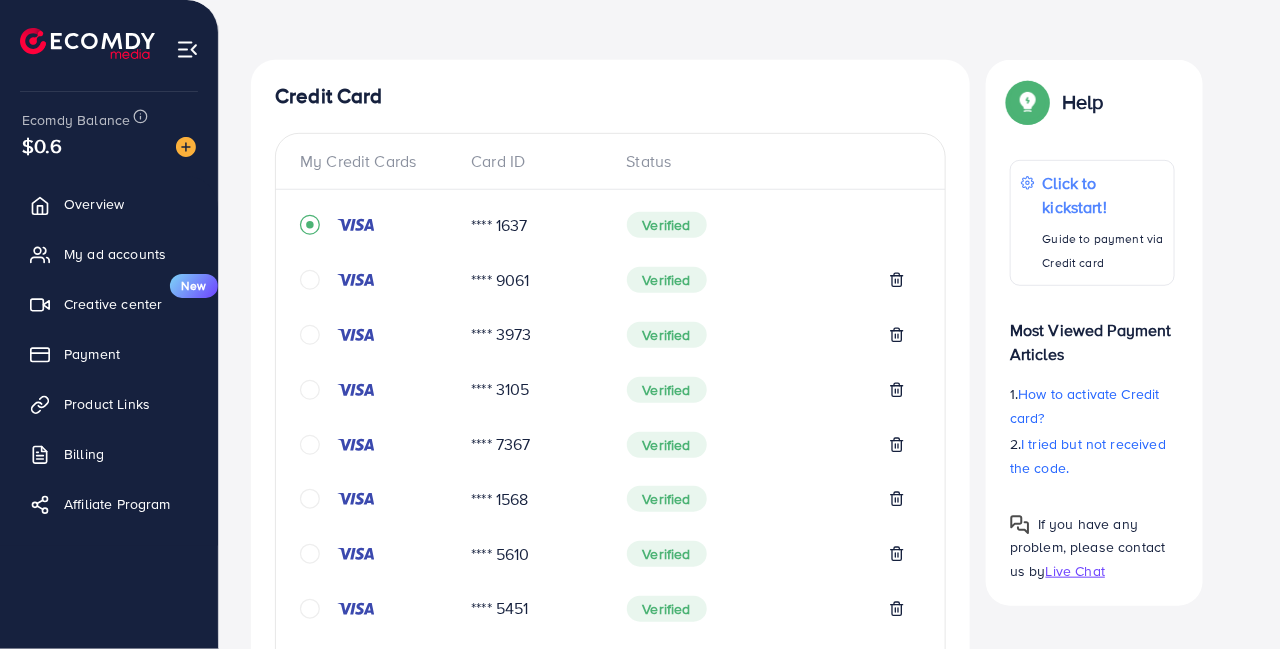 click 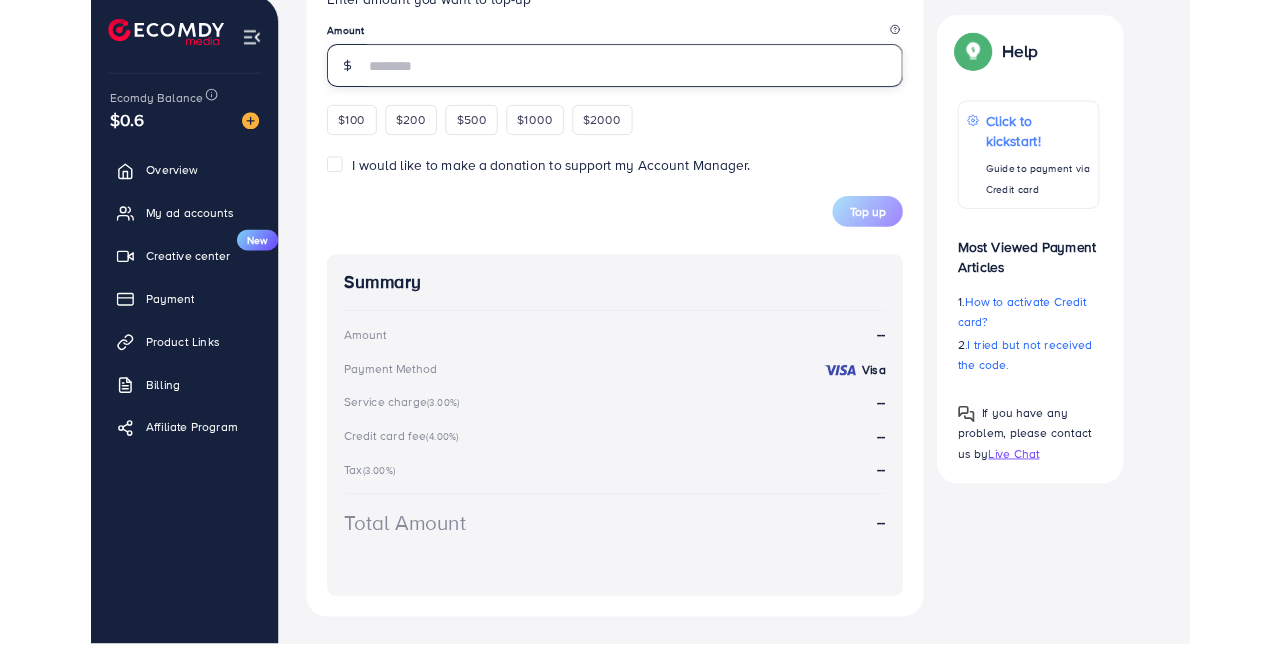 scroll, scrollTop: 1322, scrollLeft: 0, axis: vertical 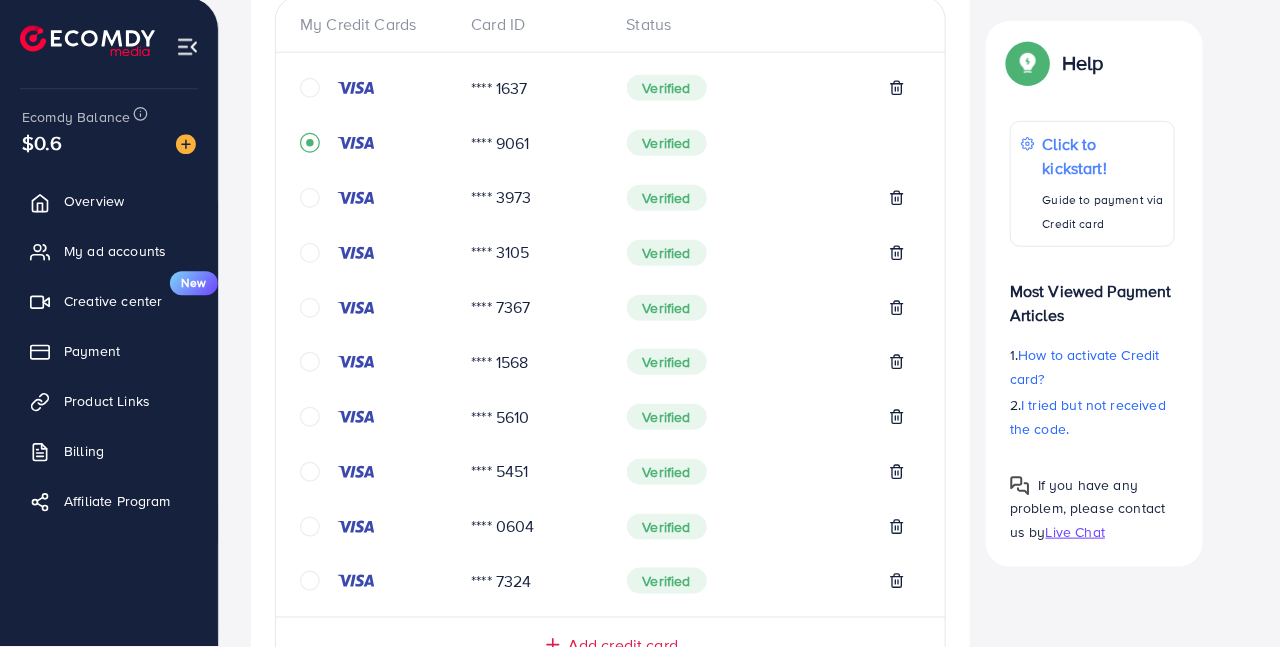 click 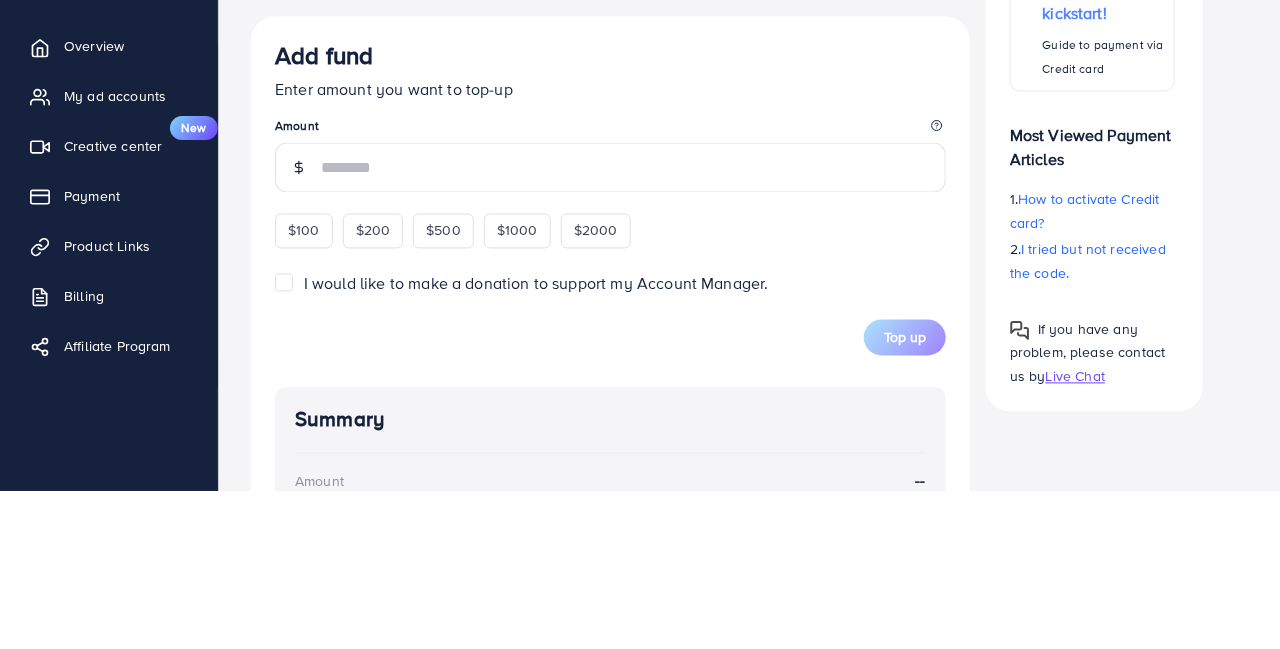 scroll, scrollTop: 1053, scrollLeft: 0, axis: vertical 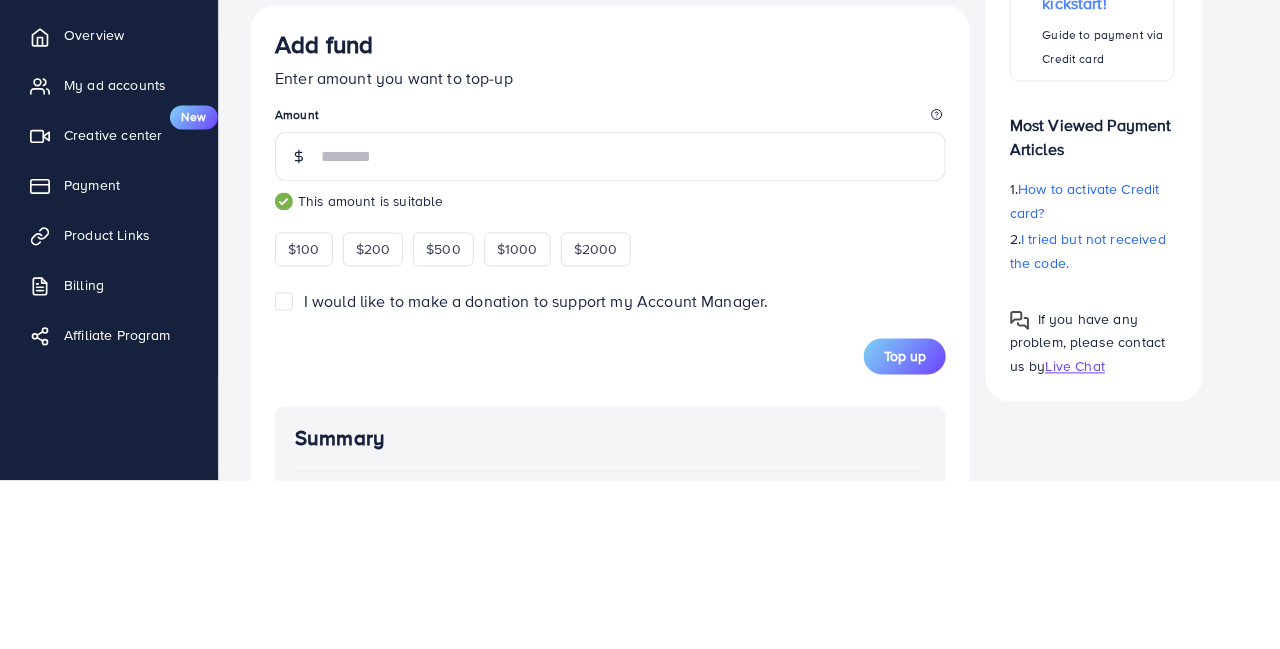 type on "***" 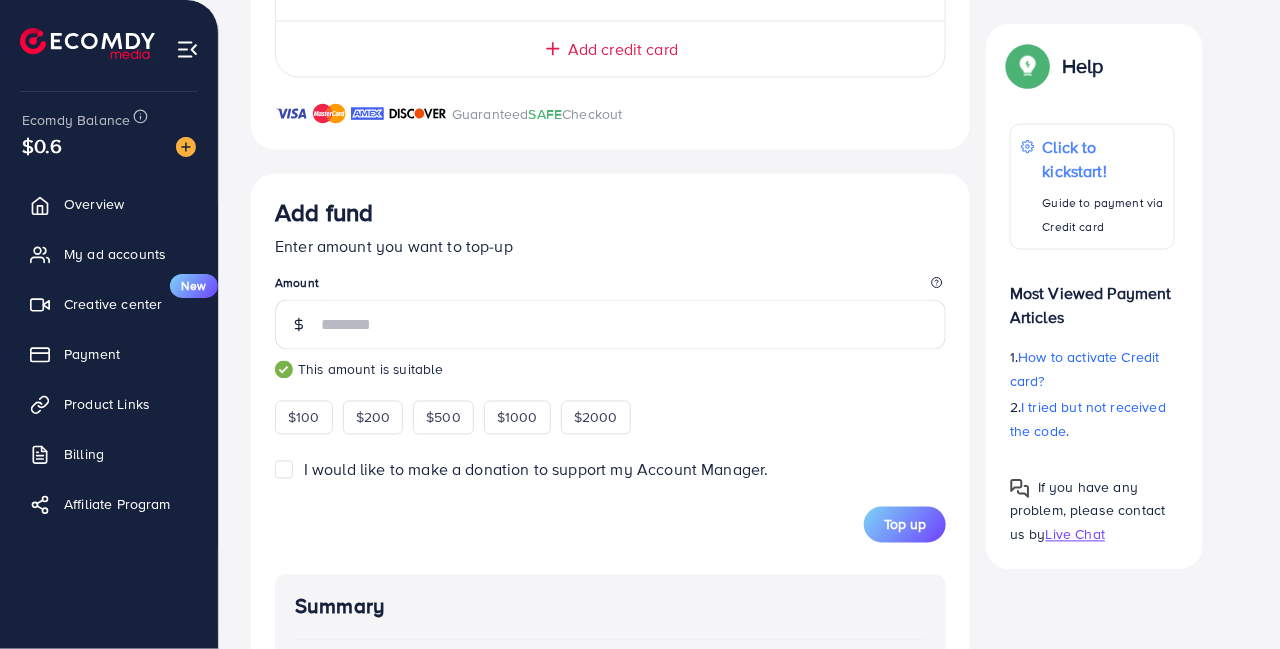 click on "Top up" at bounding box center (905, 525) 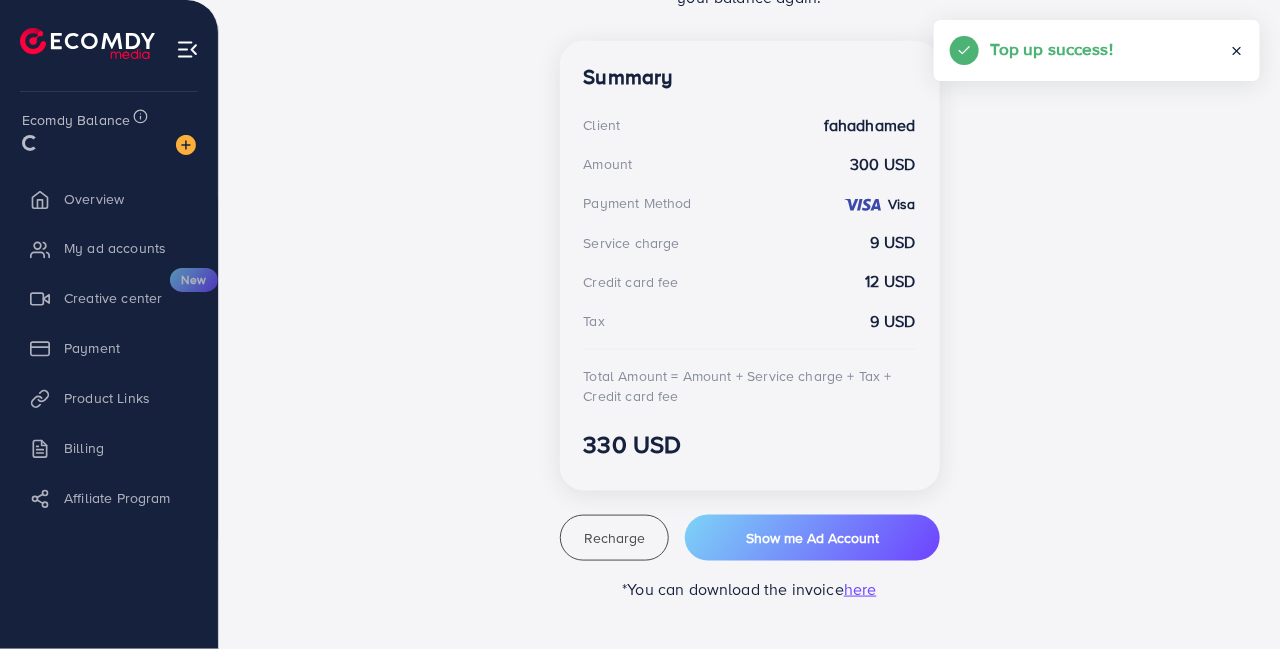 scroll, scrollTop: 540, scrollLeft: 0, axis: vertical 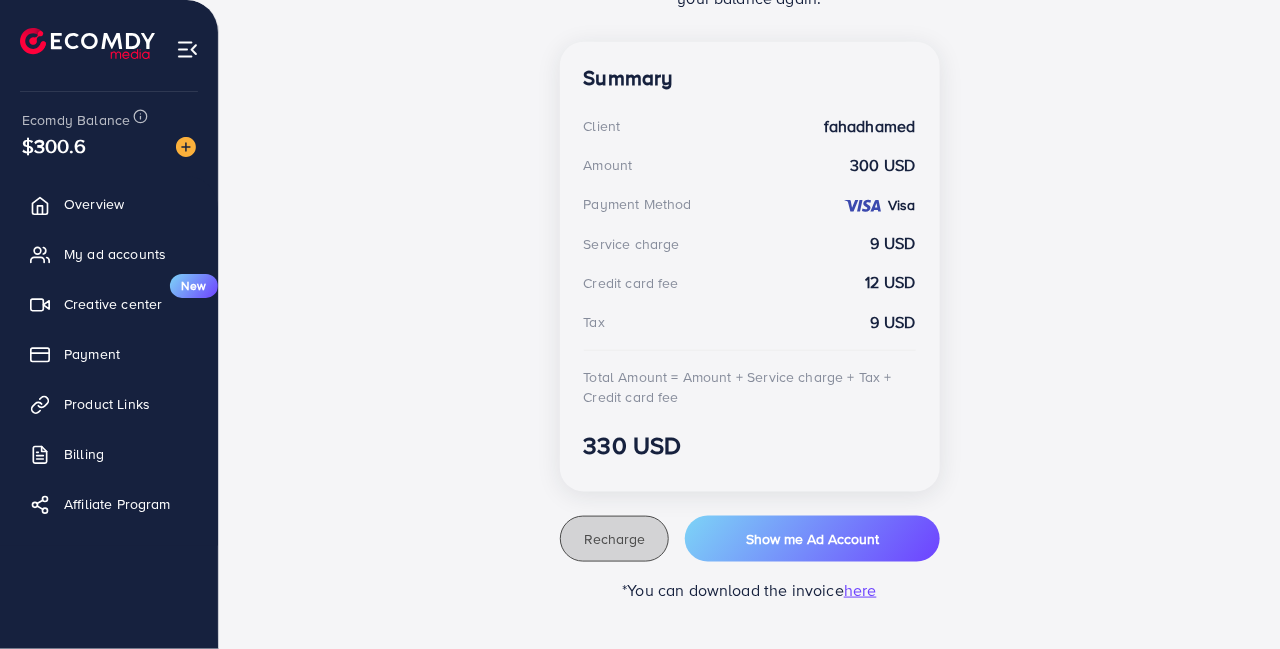 click on "Recharge" at bounding box center [614, 539] 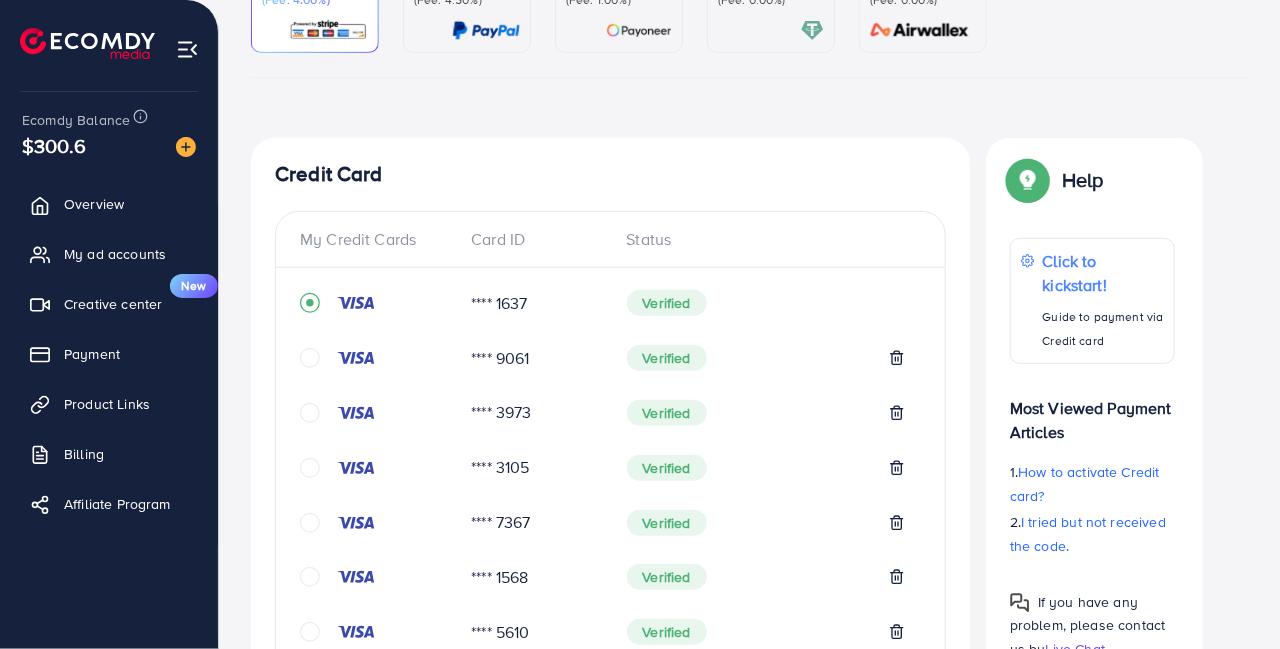 scroll, scrollTop: 240, scrollLeft: 0, axis: vertical 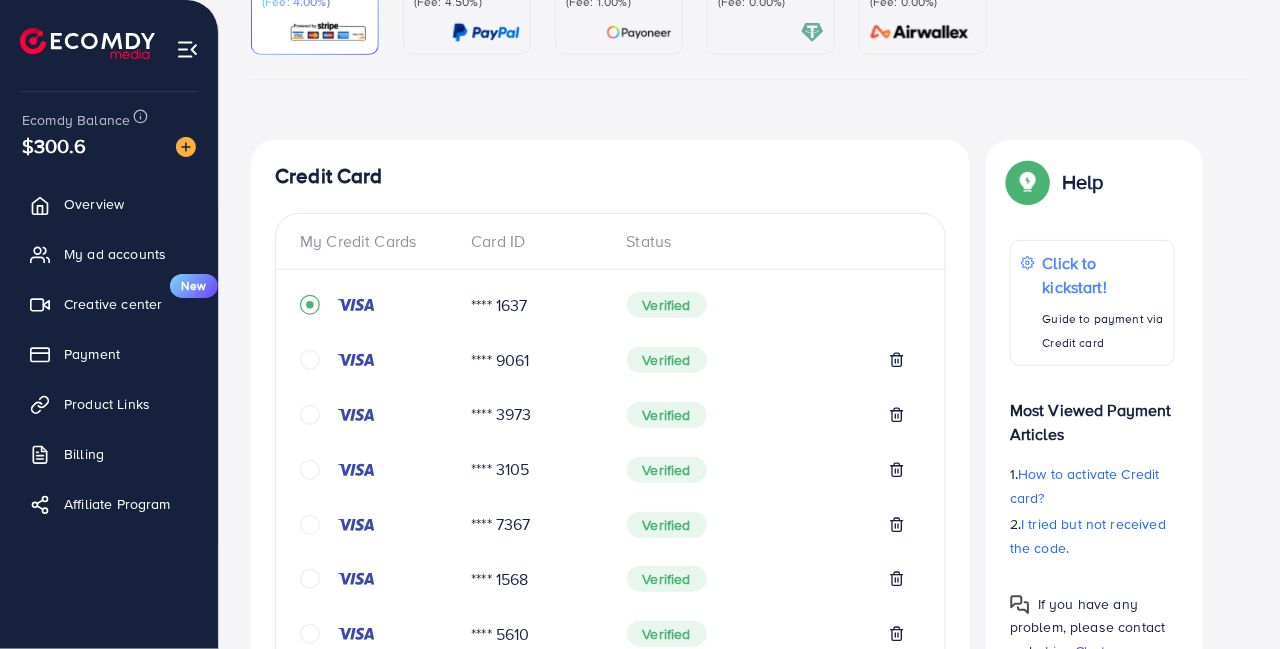click 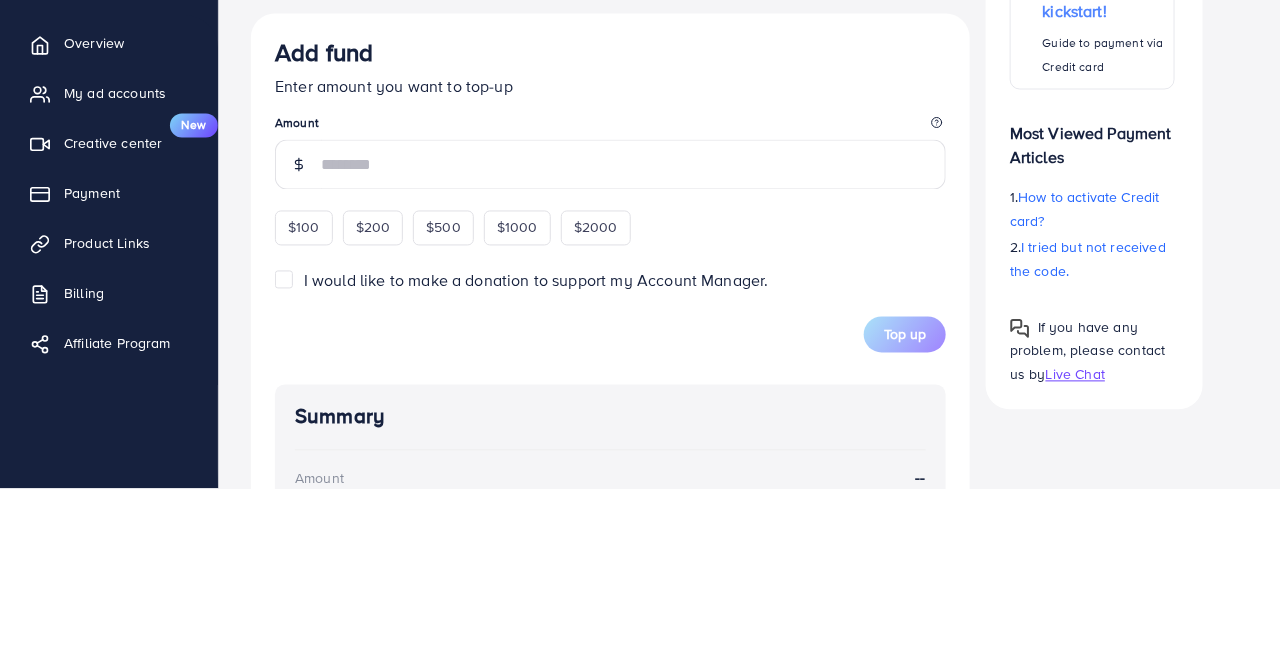 scroll, scrollTop: 1053, scrollLeft: 0, axis: vertical 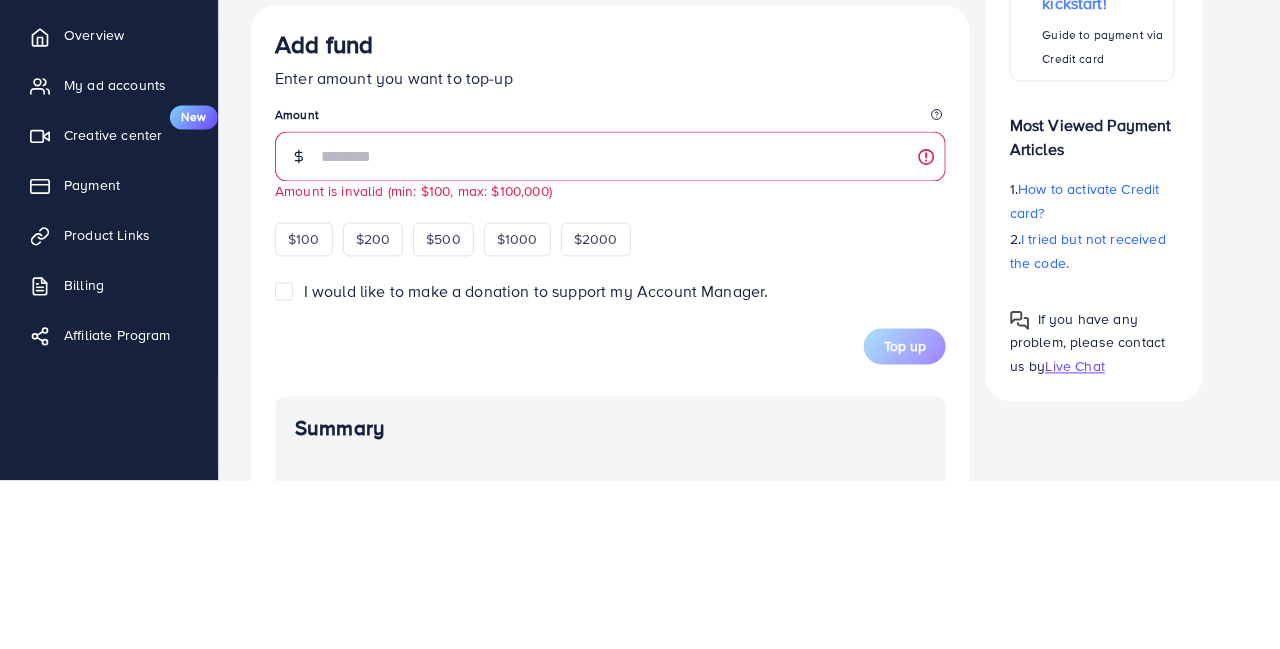 type on "*" 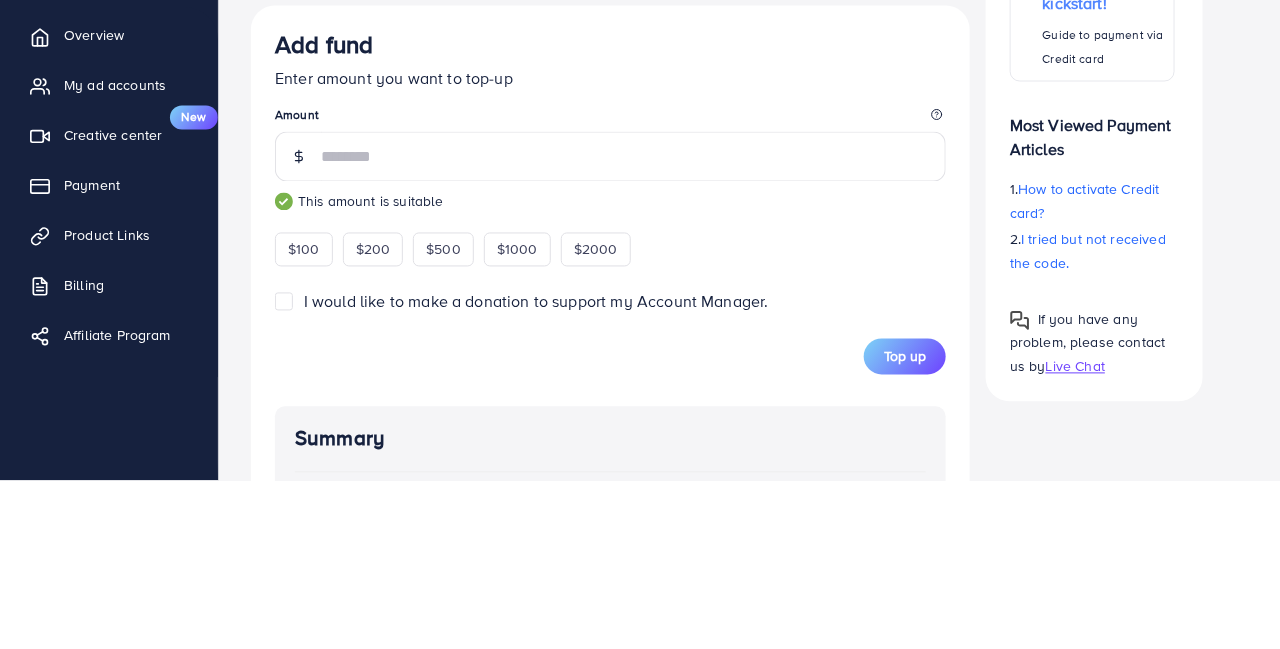 type on "***" 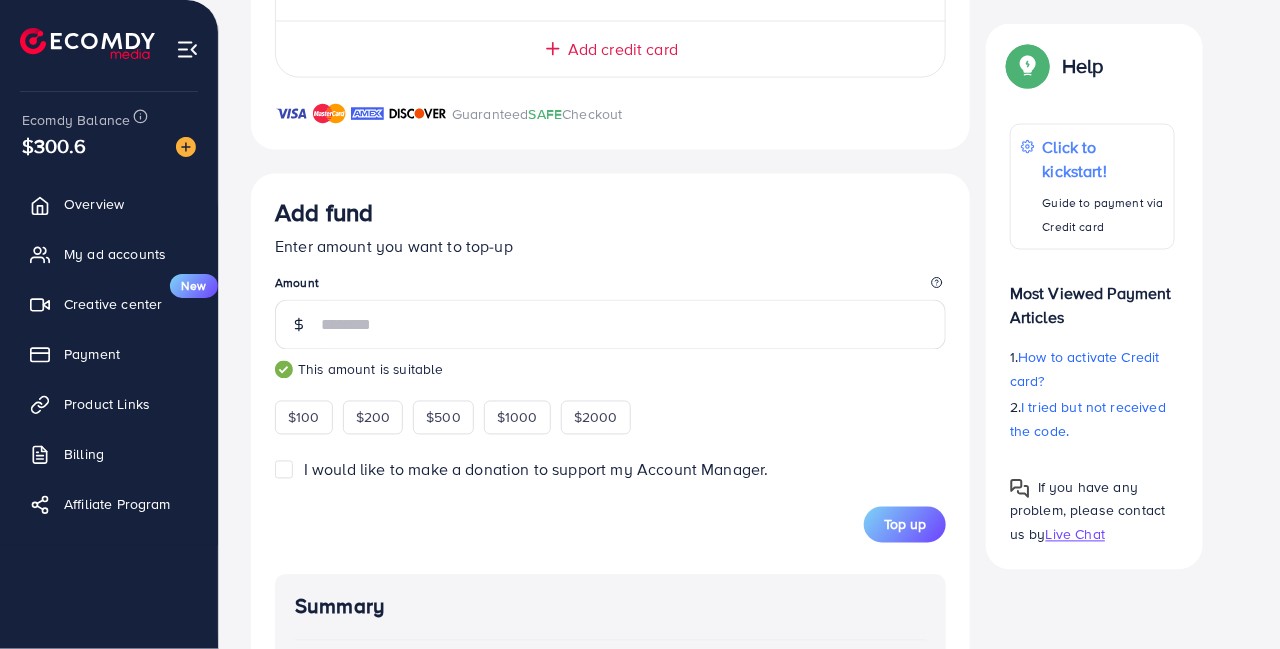 click on "Top up" at bounding box center (905, 525) 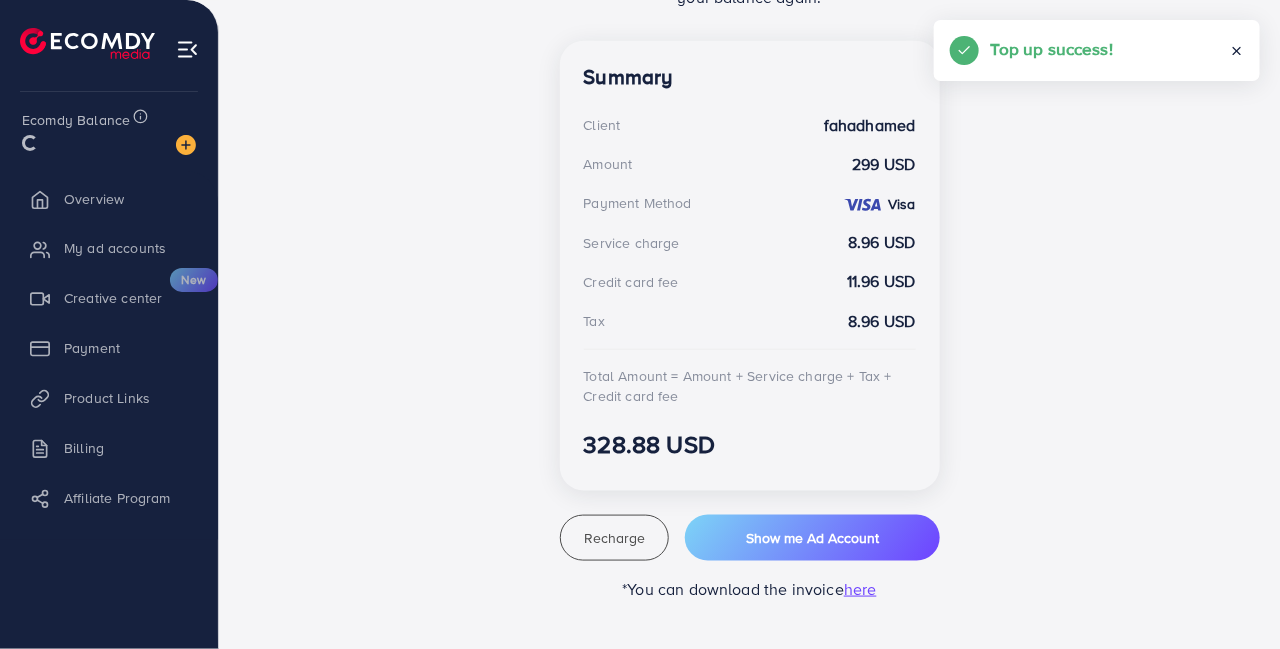 scroll, scrollTop: 540, scrollLeft: 0, axis: vertical 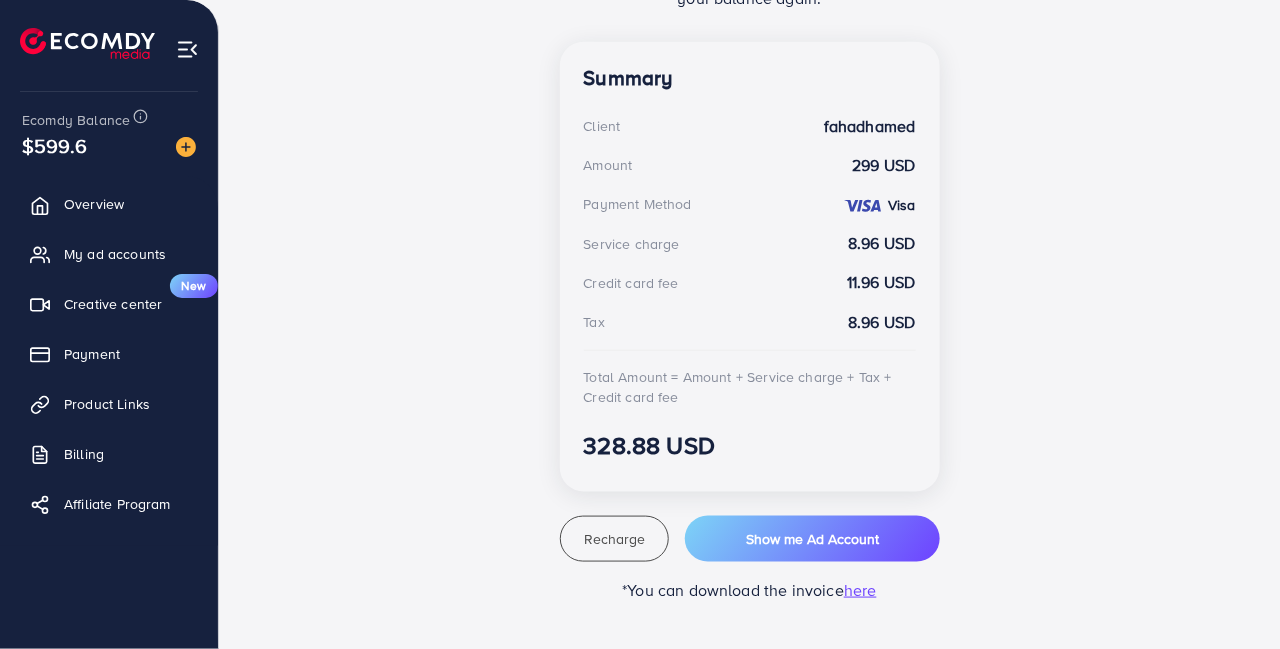 click on "Payment" at bounding box center (109, 354) 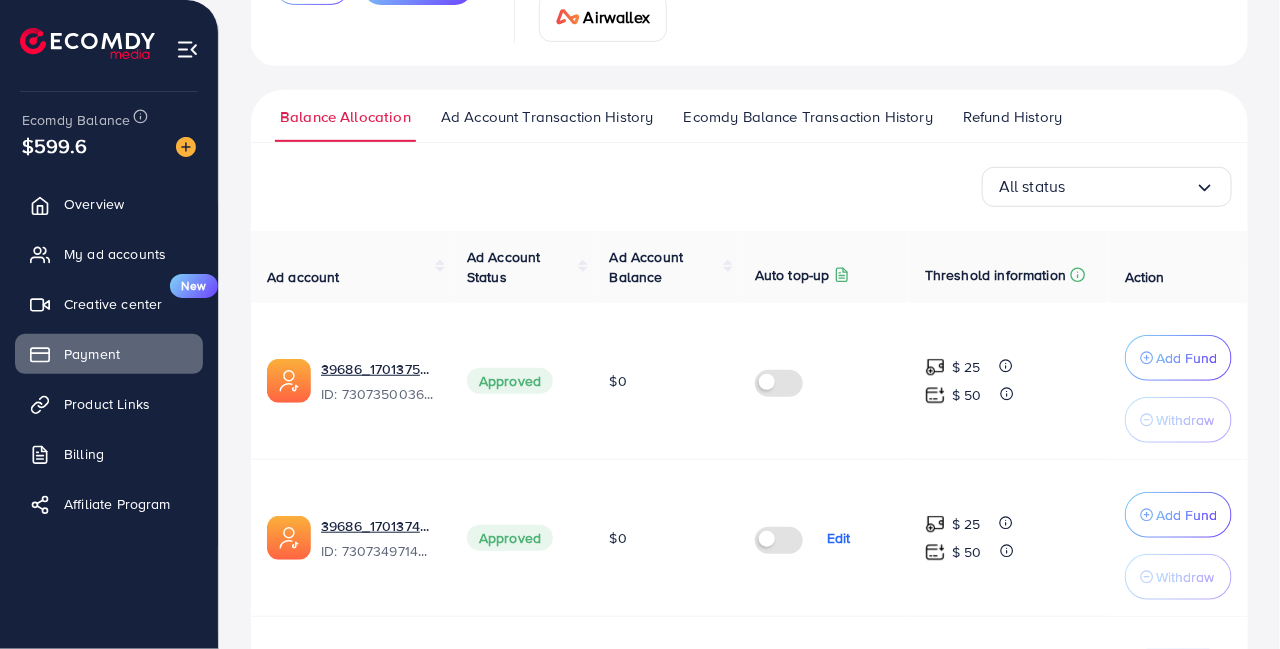 scroll, scrollTop: 295, scrollLeft: 0, axis: vertical 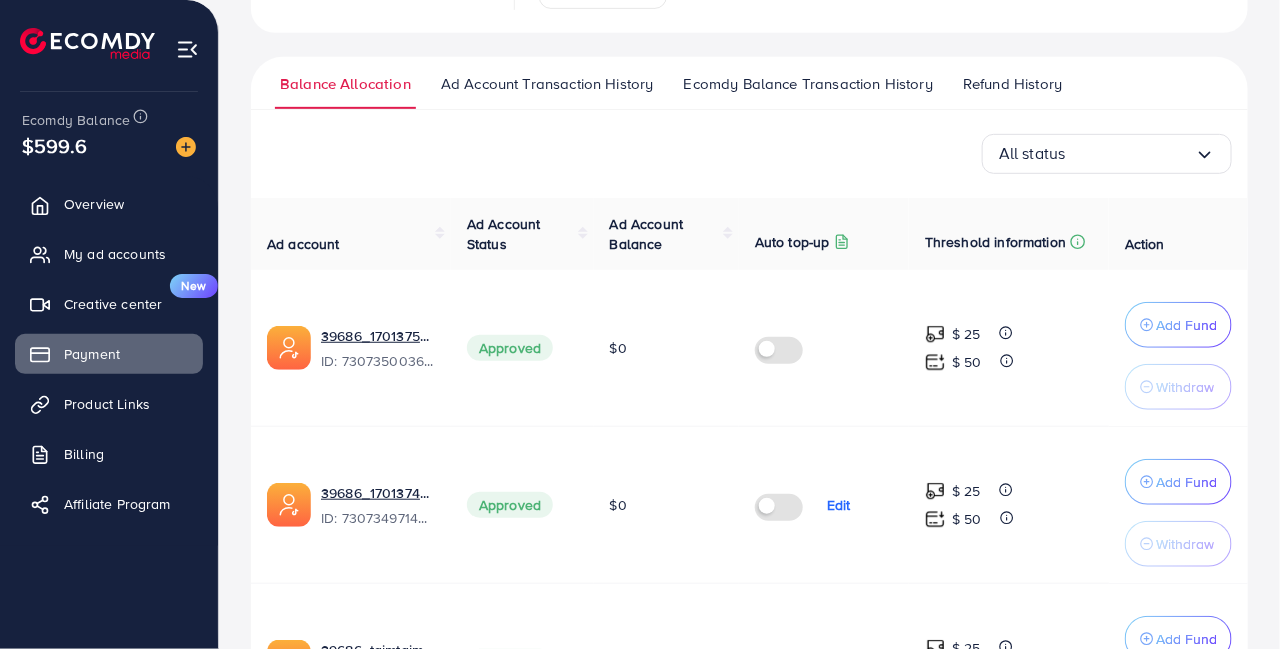 click on "Add Fund" at bounding box center [1186, 325] 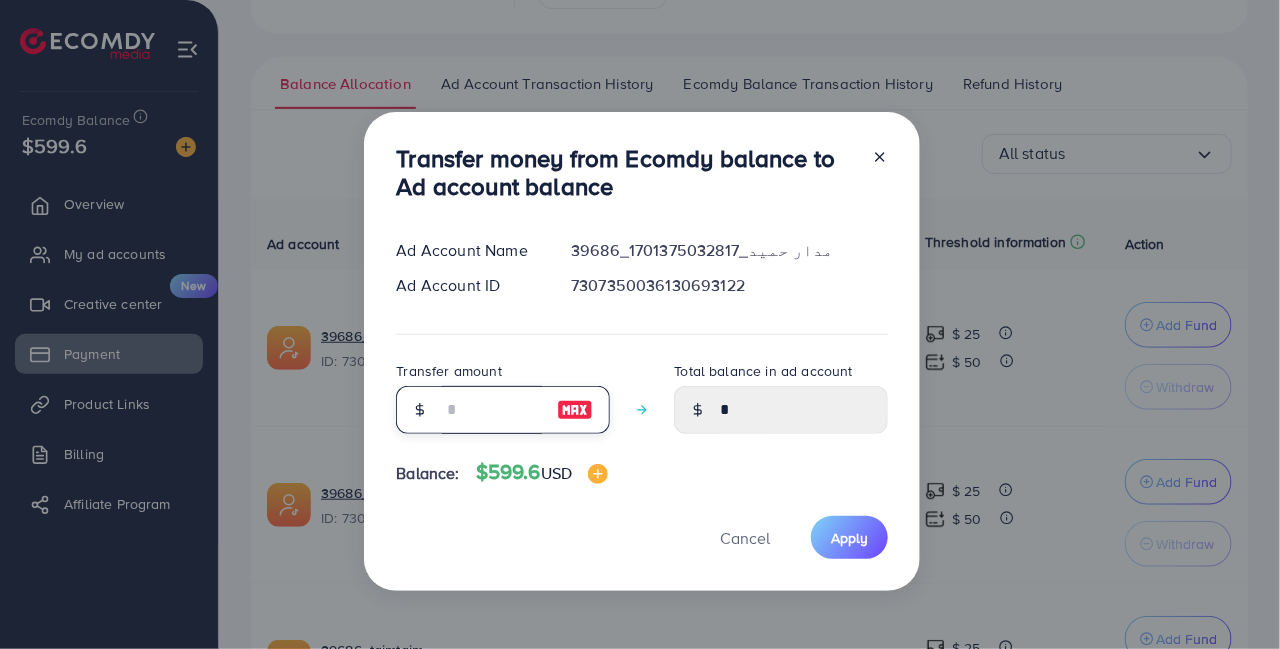 click at bounding box center (492, 410) 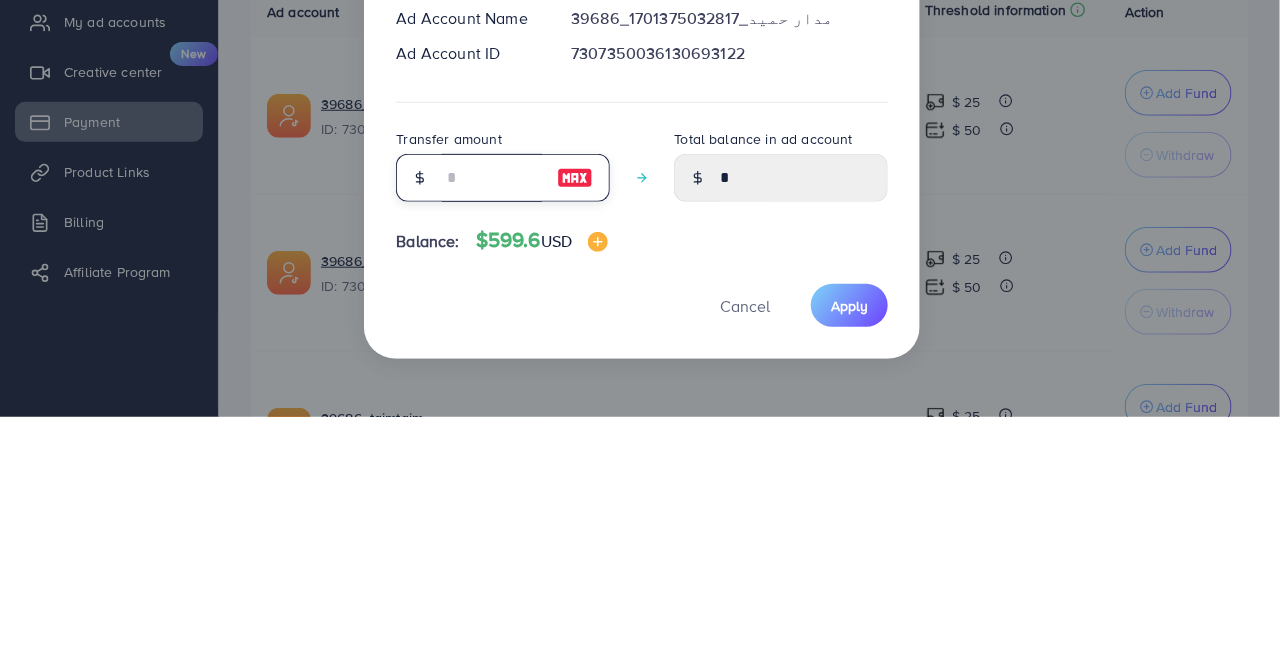 scroll, scrollTop: 295, scrollLeft: 0, axis: vertical 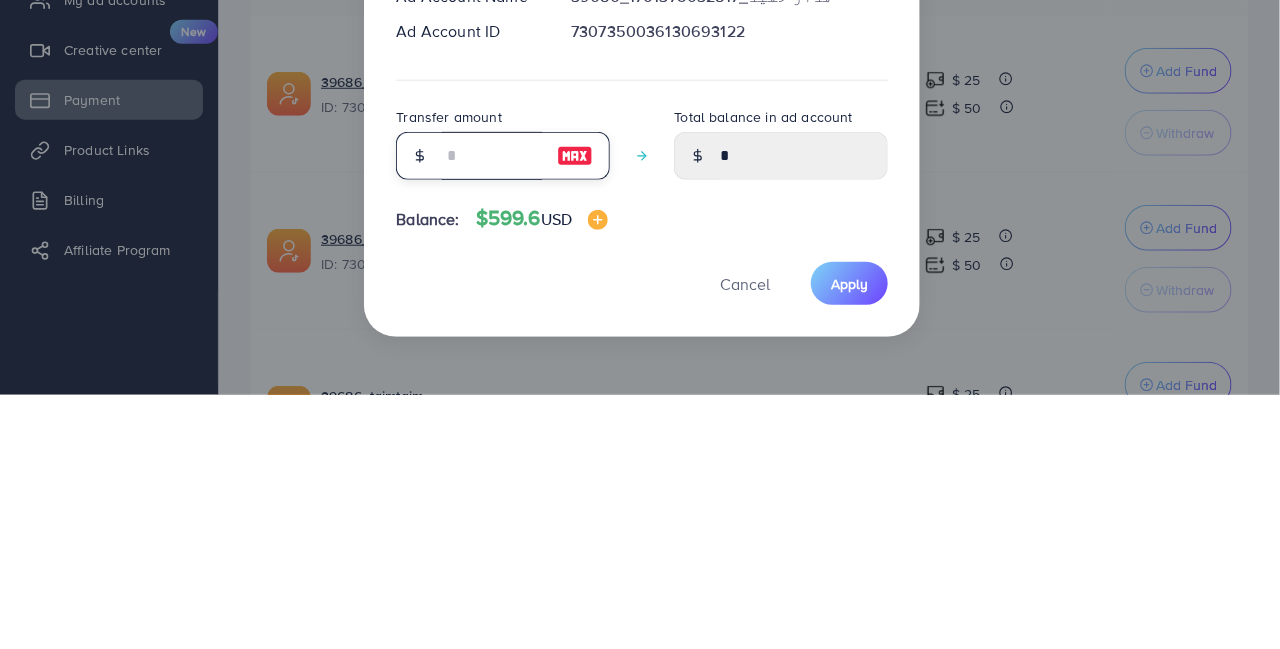 type on "*" 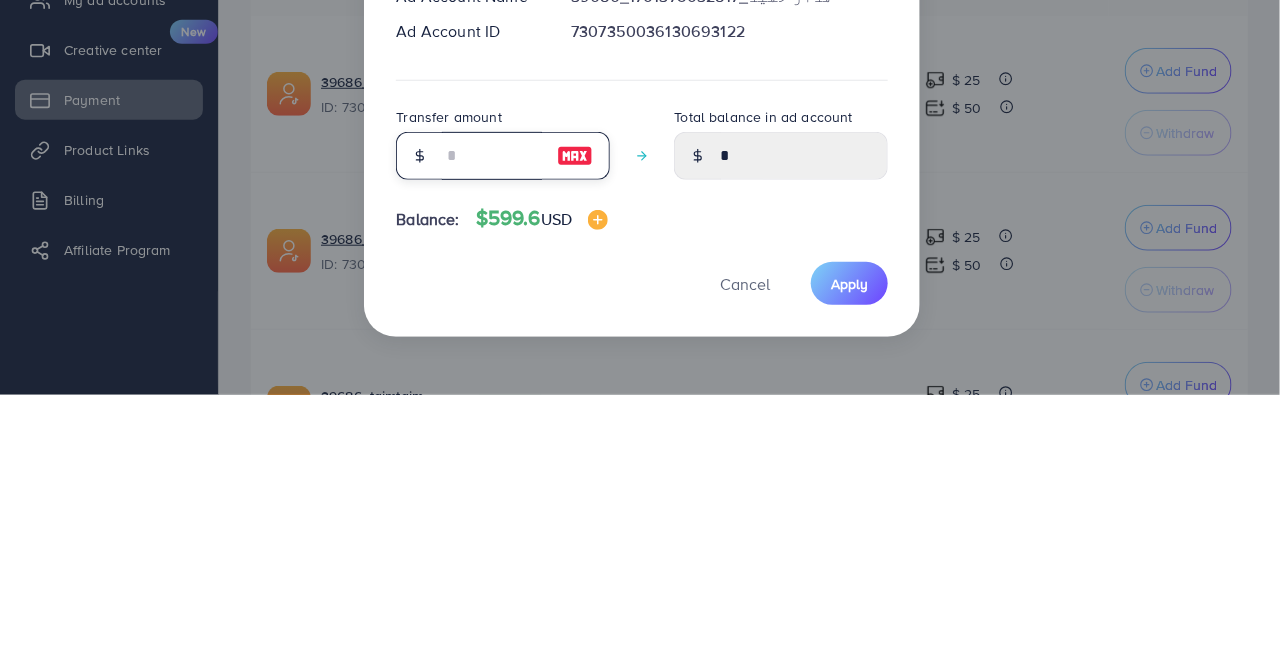 type on "****" 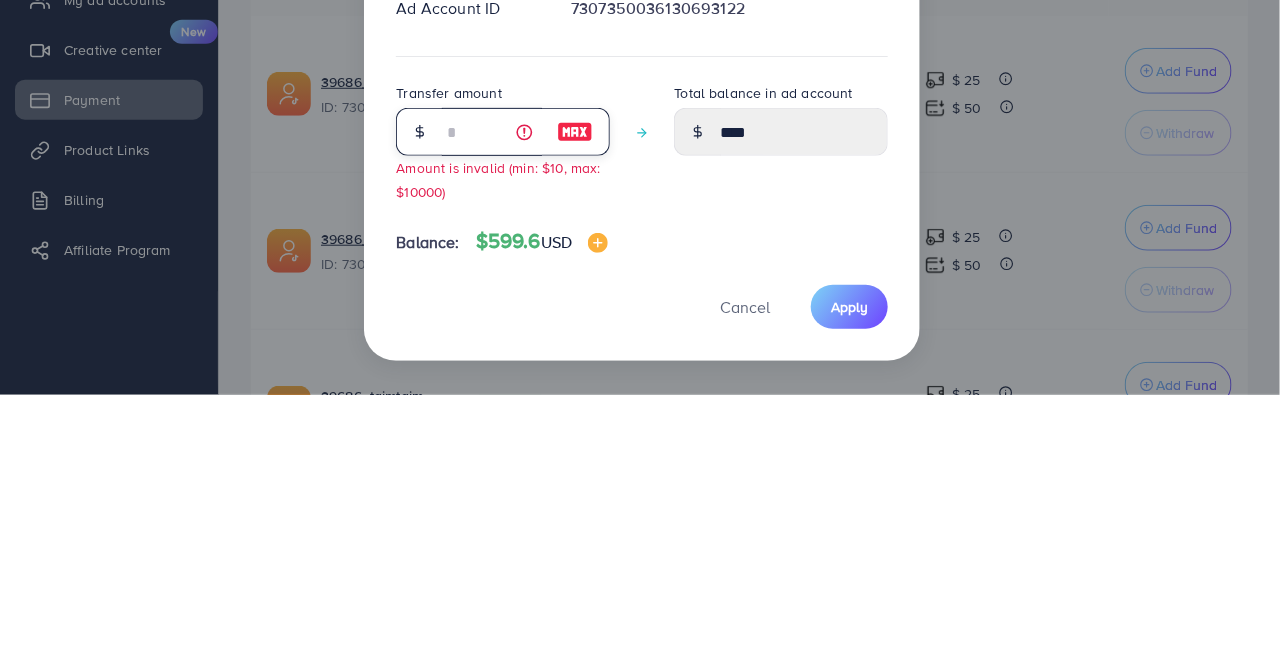 type on "**" 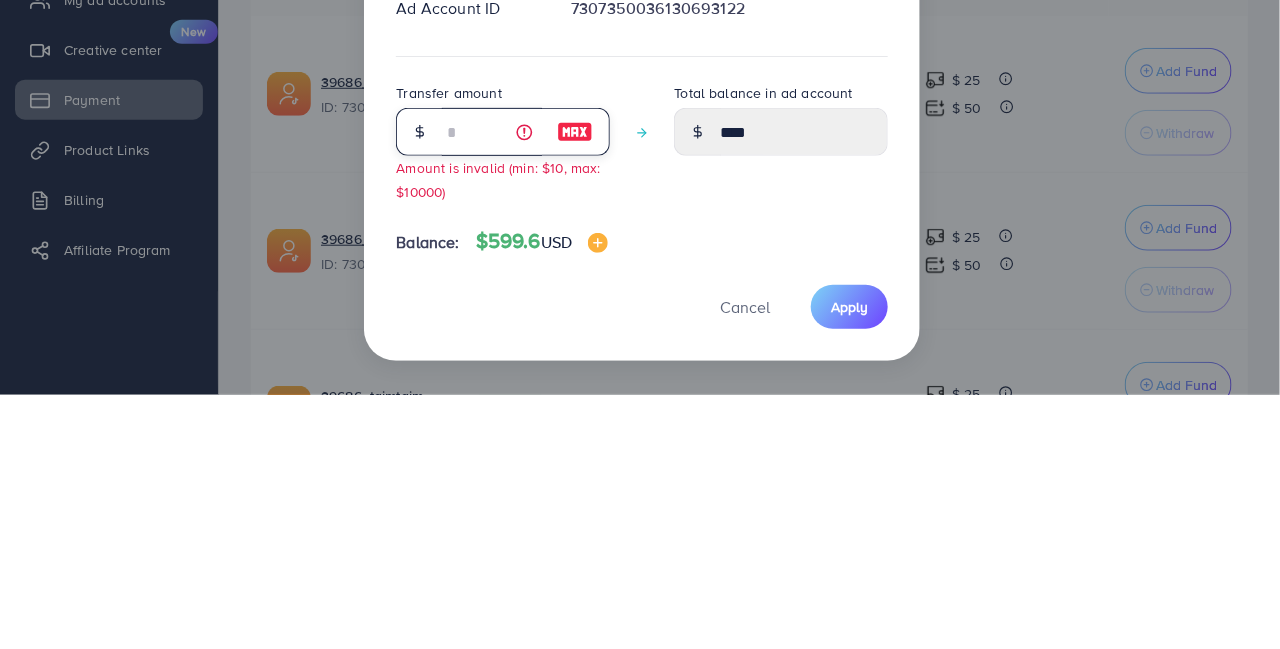 type on "*****" 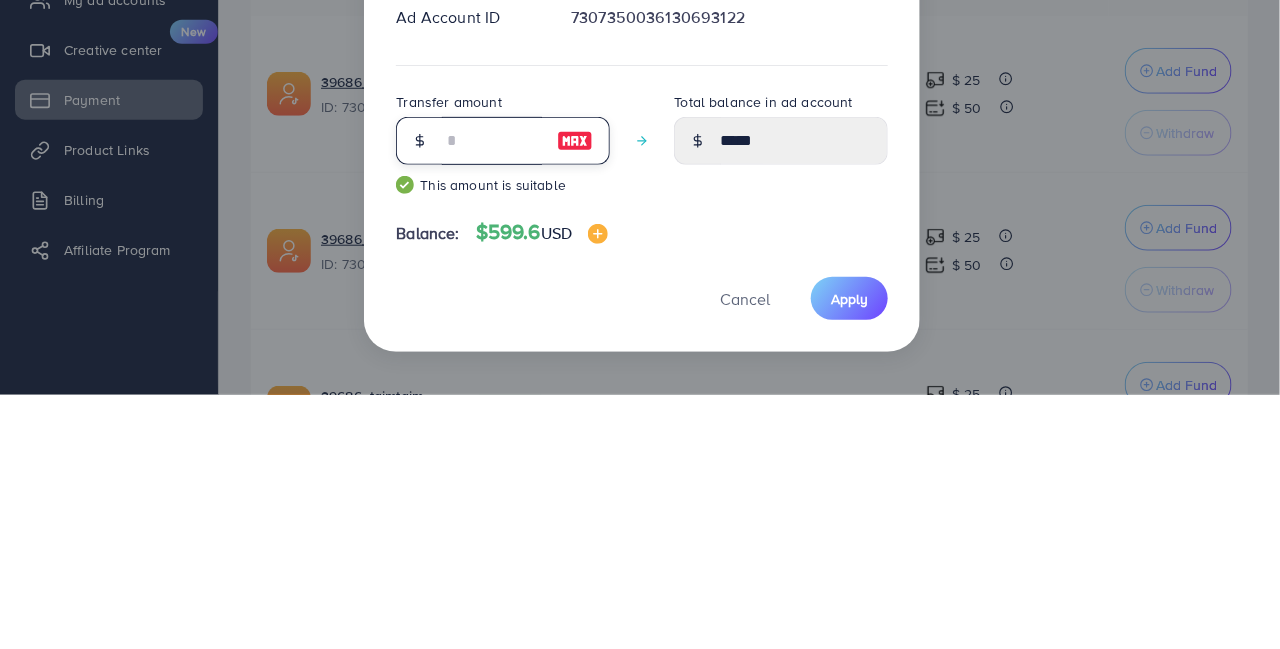 scroll, scrollTop: 295, scrollLeft: 0, axis: vertical 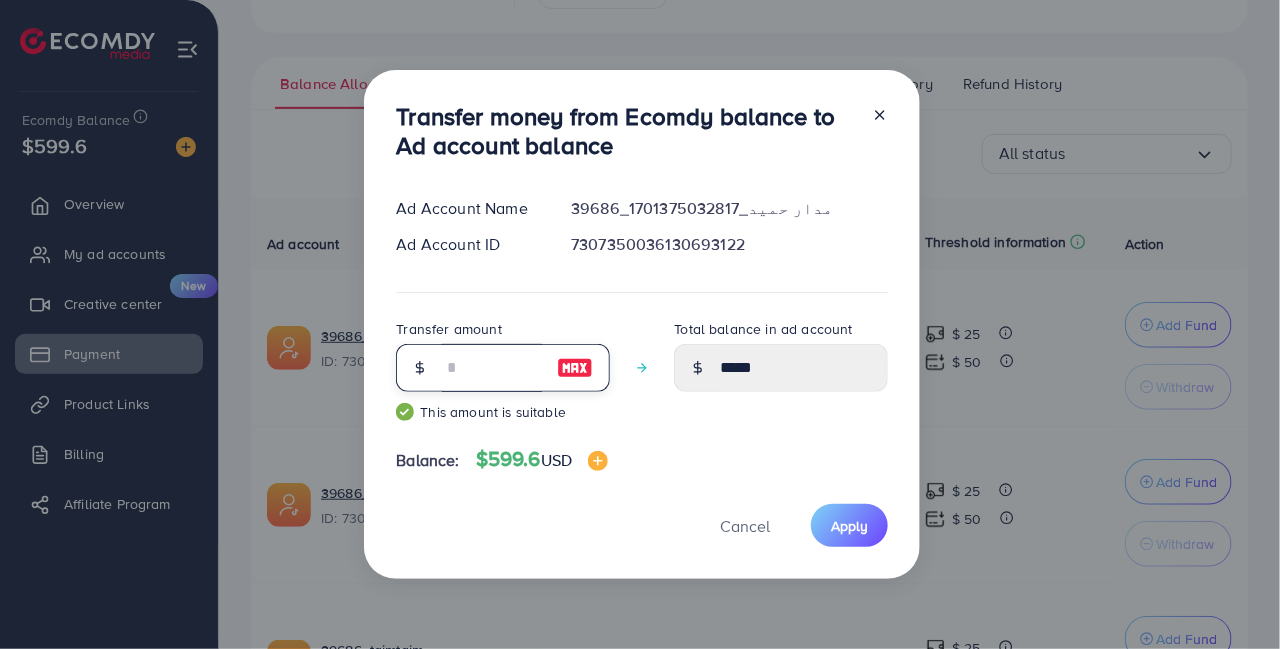 type on "**" 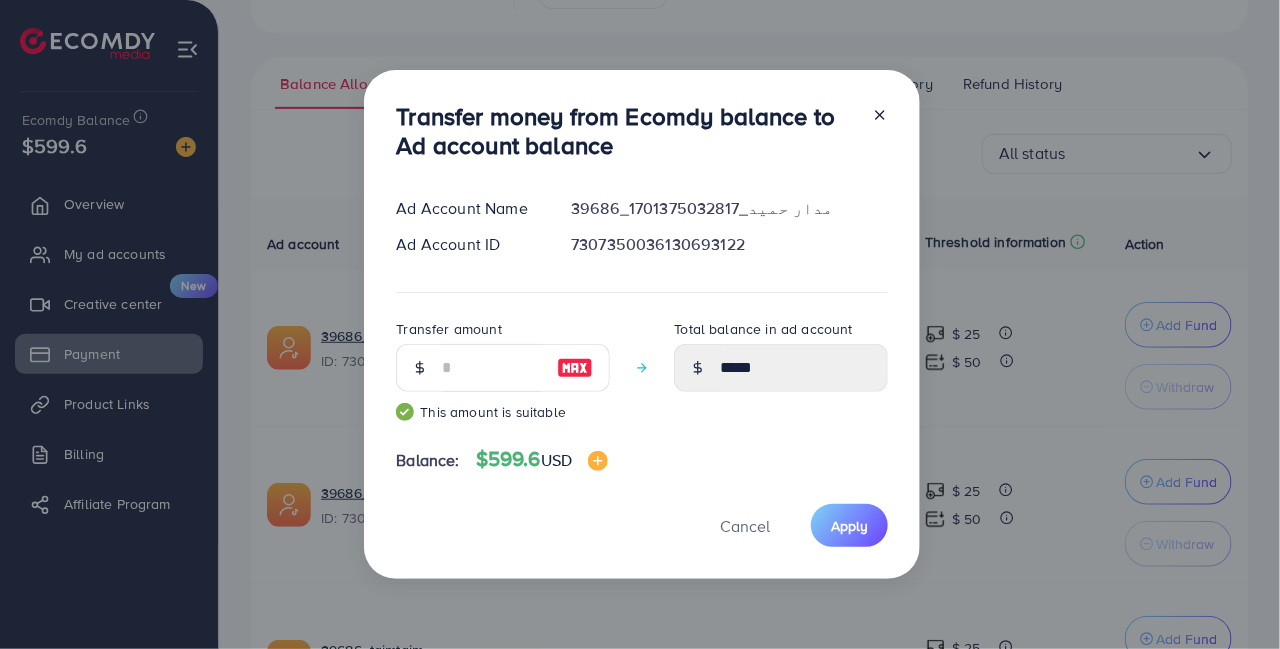 click on "Transfer money from Ecomdy balance to Ad account balance" at bounding box center [626, 131] 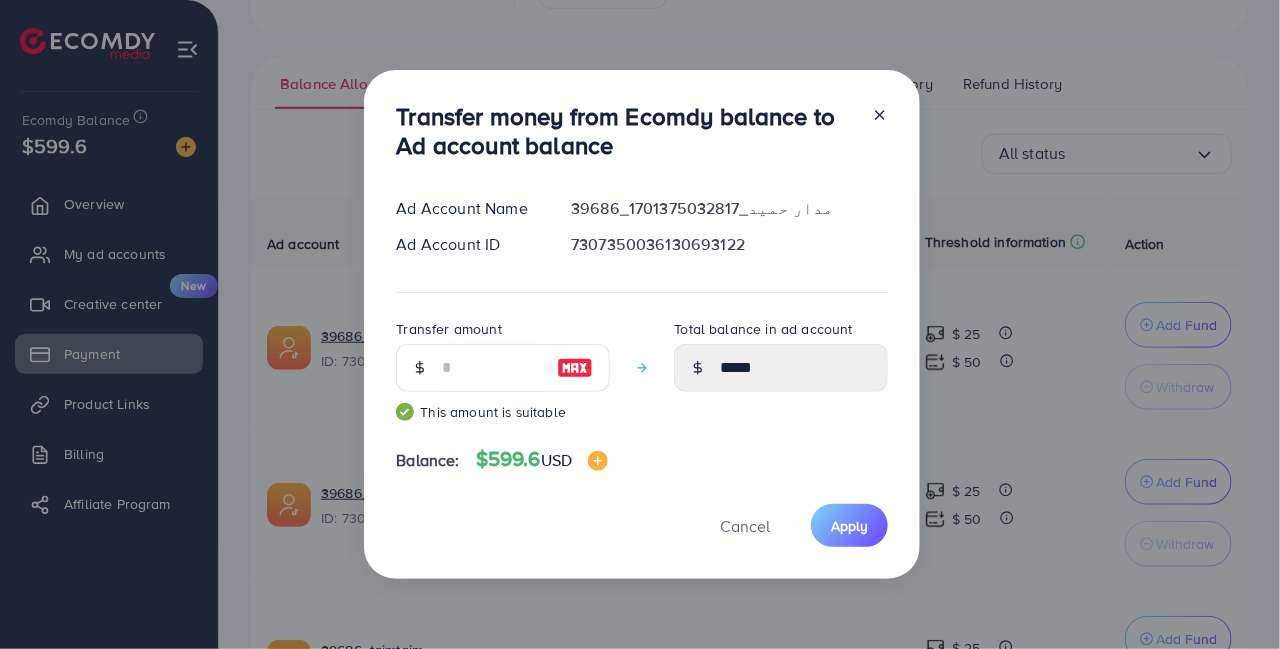 click on "Apply" at bounding box center (849, 526) 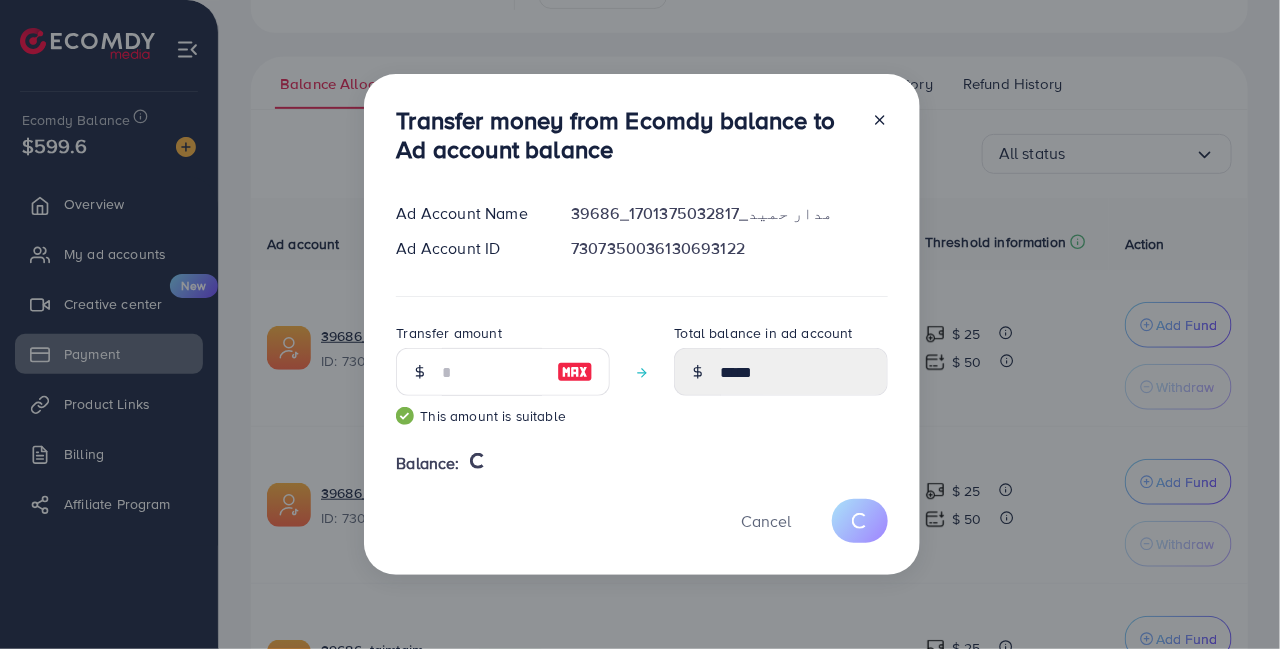 type 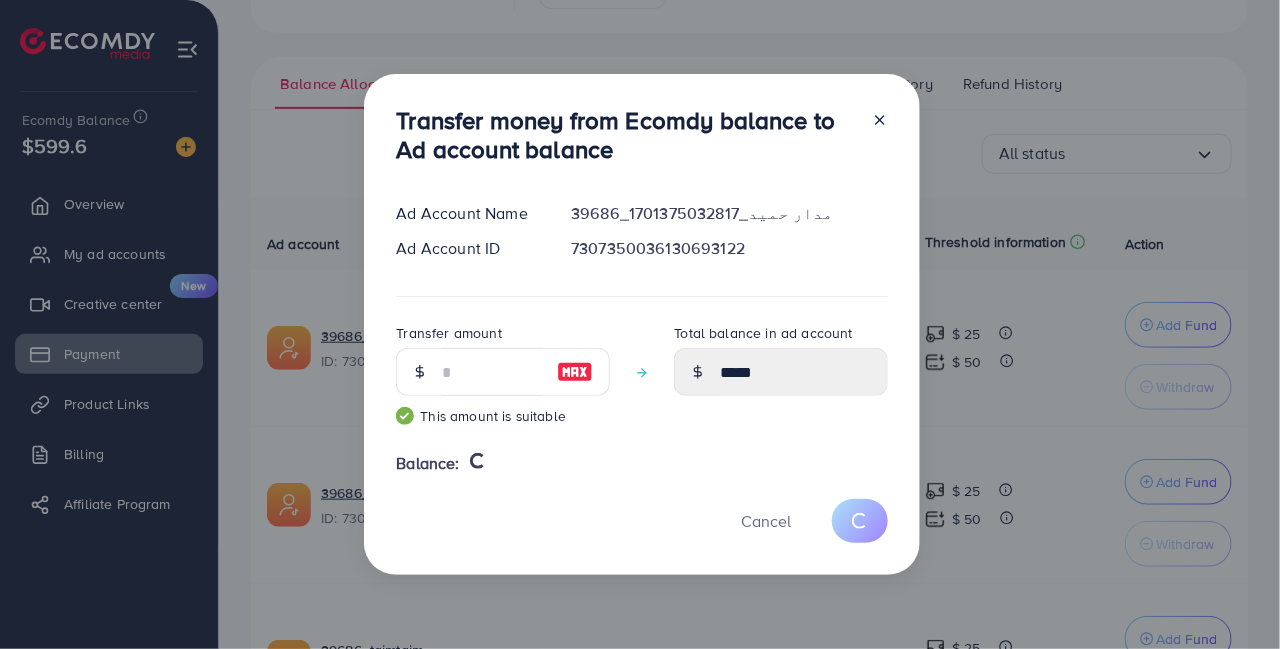 type on "*" 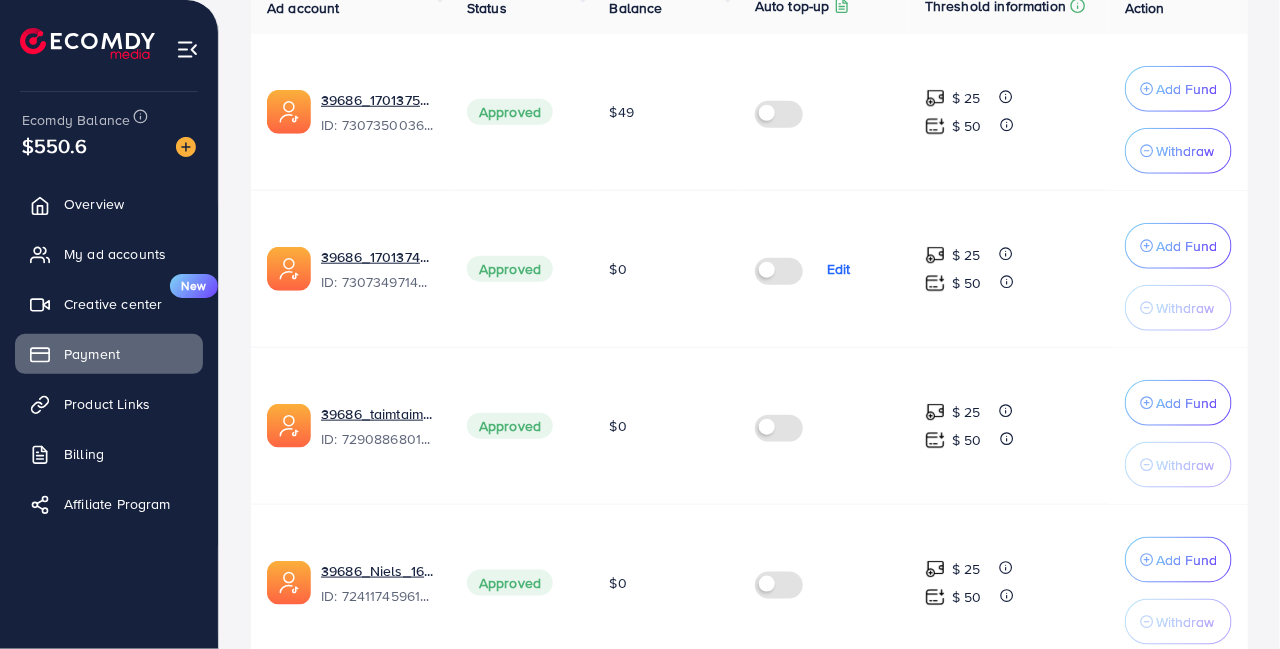 scroll, scrollTop: 529, scrollLeft: 0, axis: vertical 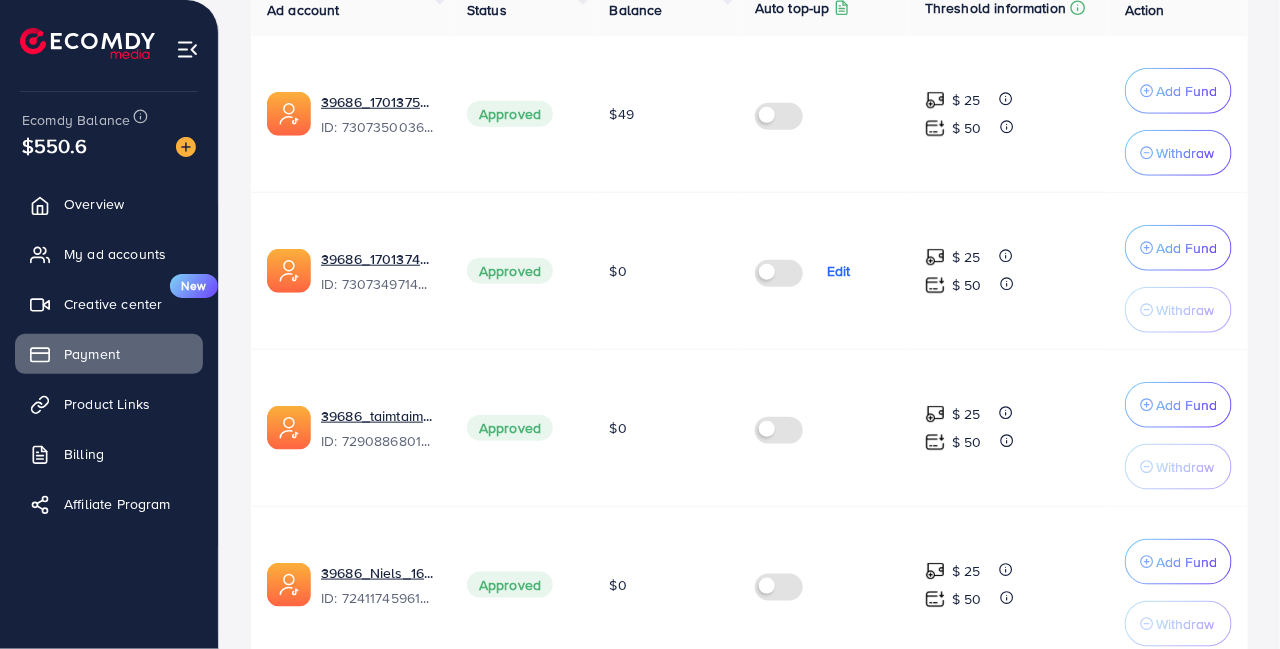 click on "Add Fund" at bounding box center (1178, 91) 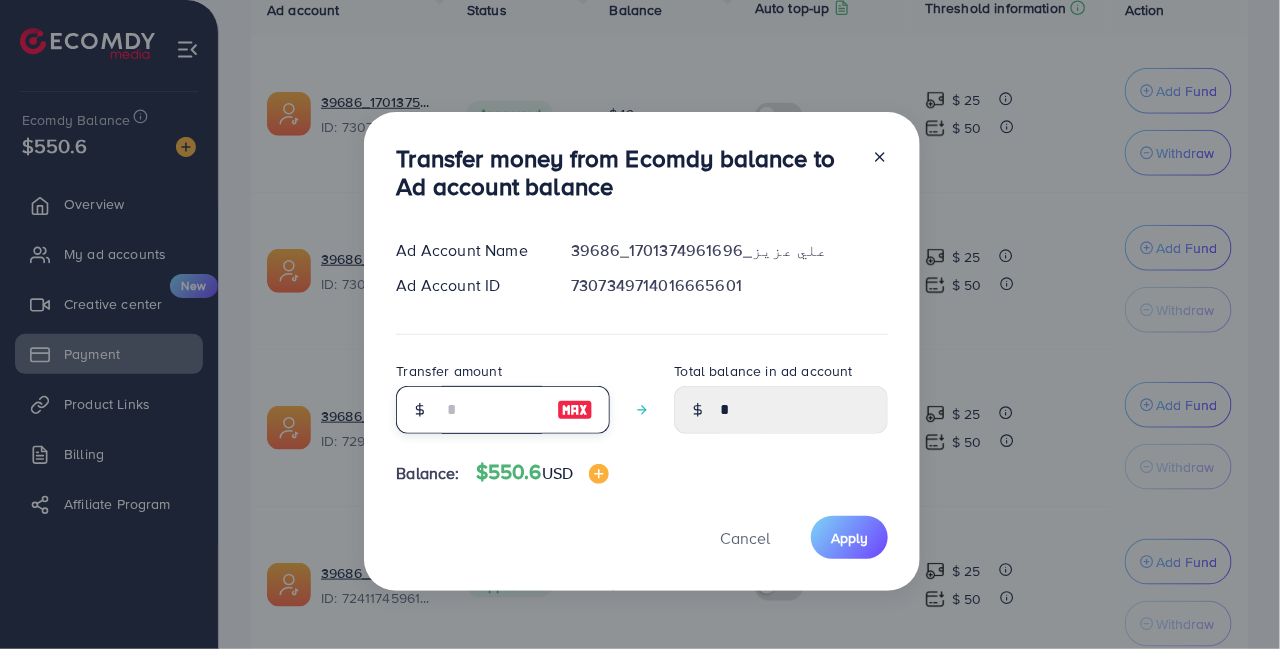 click at bounding box center (492, 410) 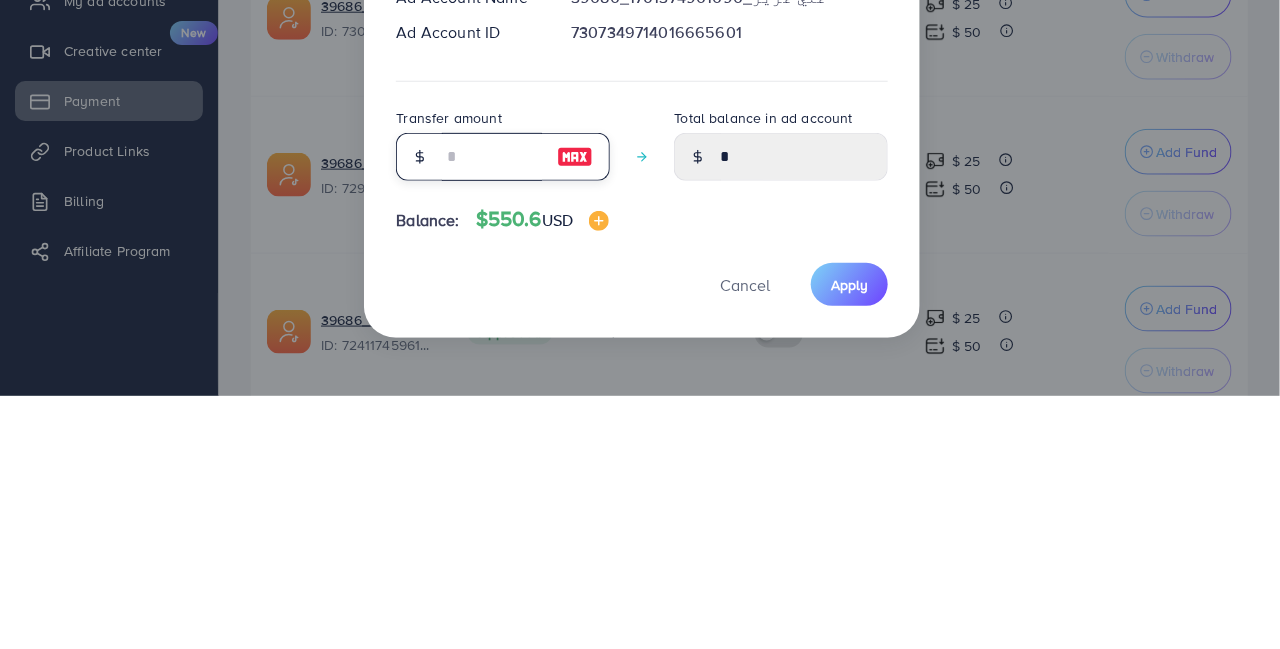 scroll, scrollTop: 529, scrollLeft: 0, axis: vertical 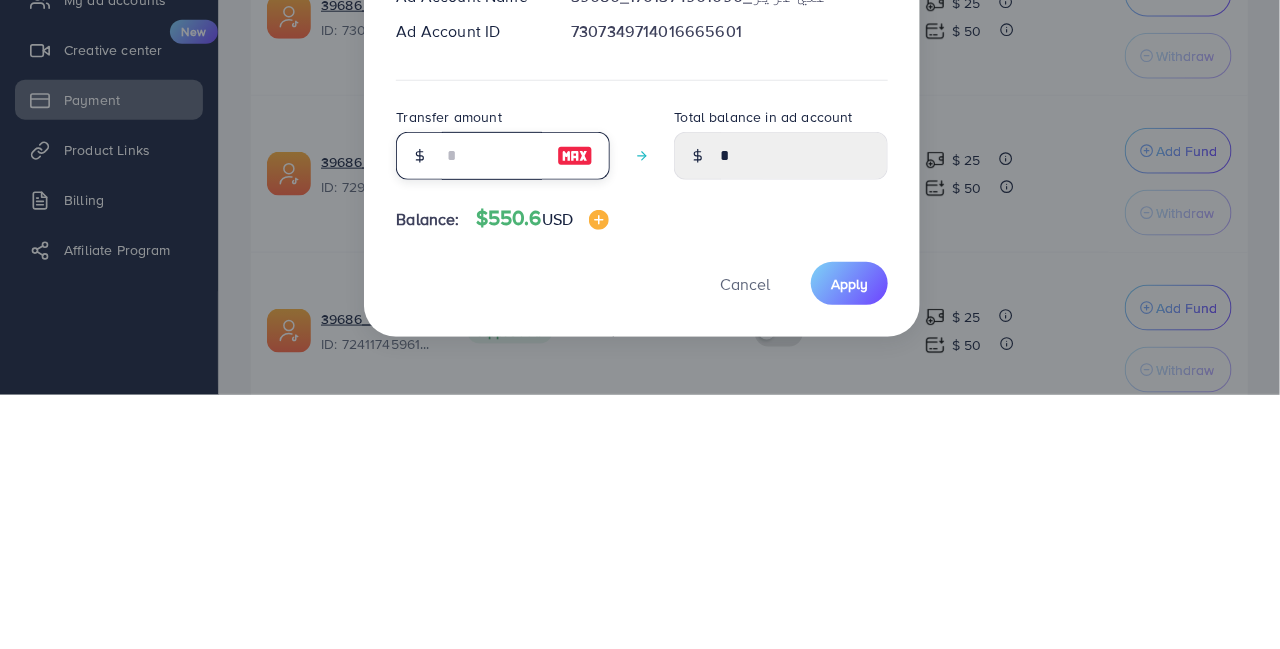 type on "*" 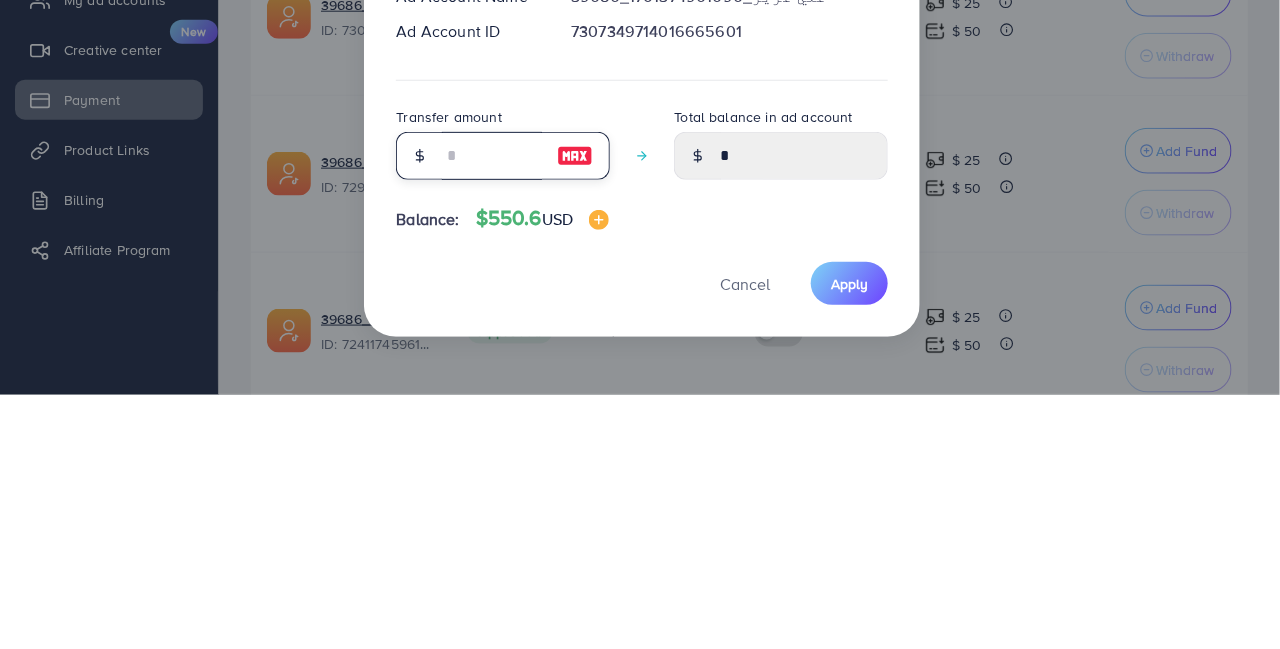 type on "****" 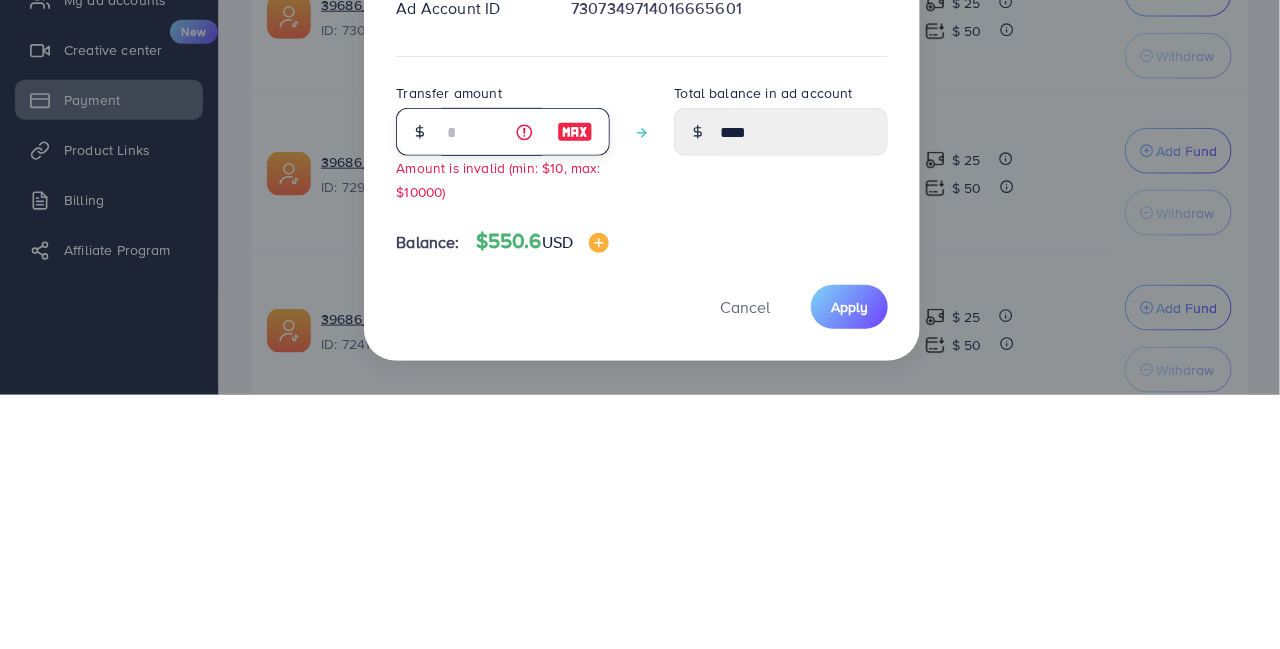 type on "**" 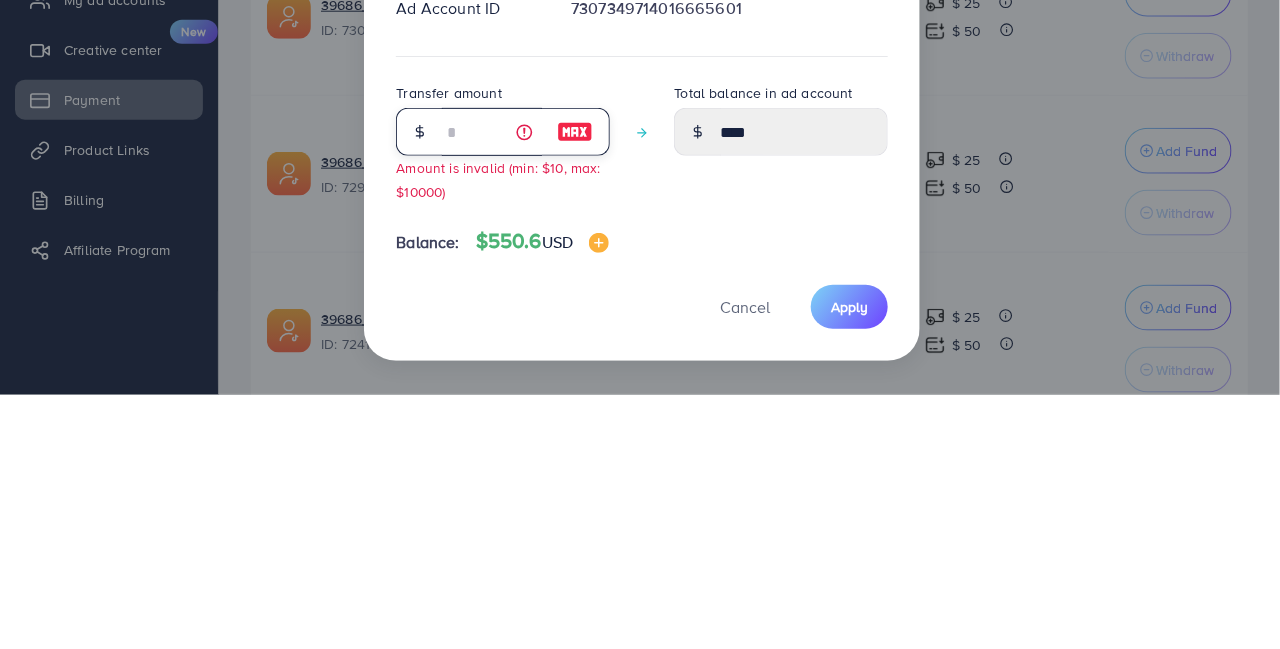 type on "*****" 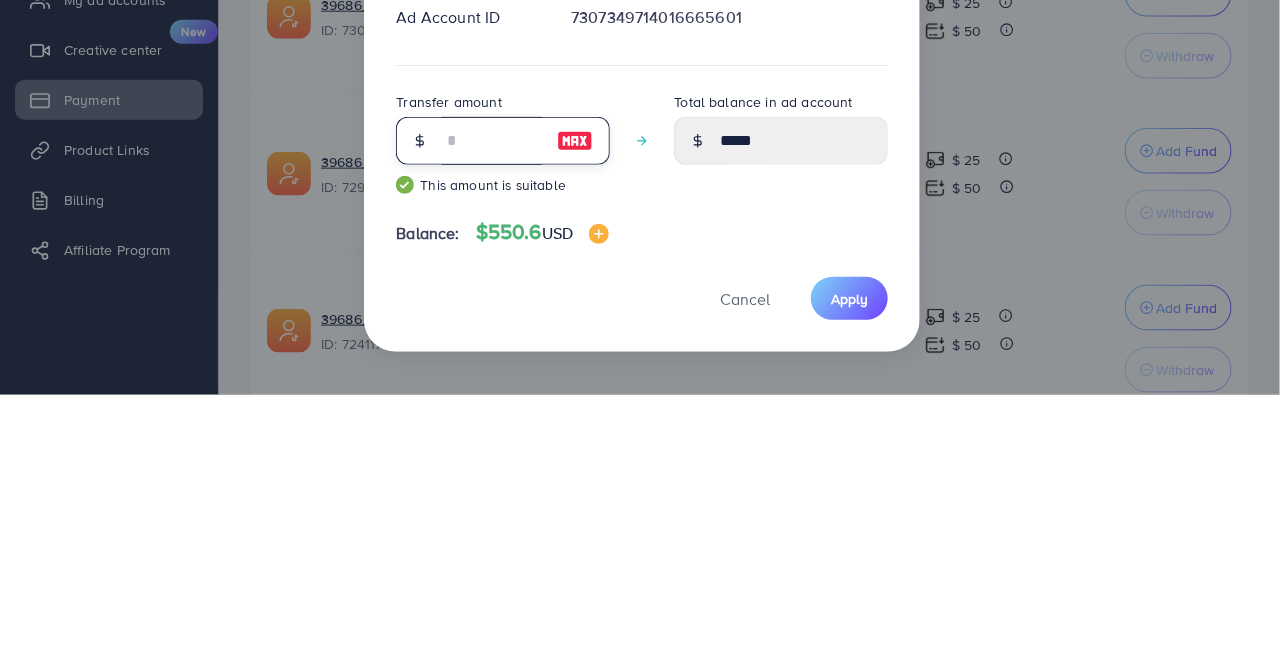 type on "**" 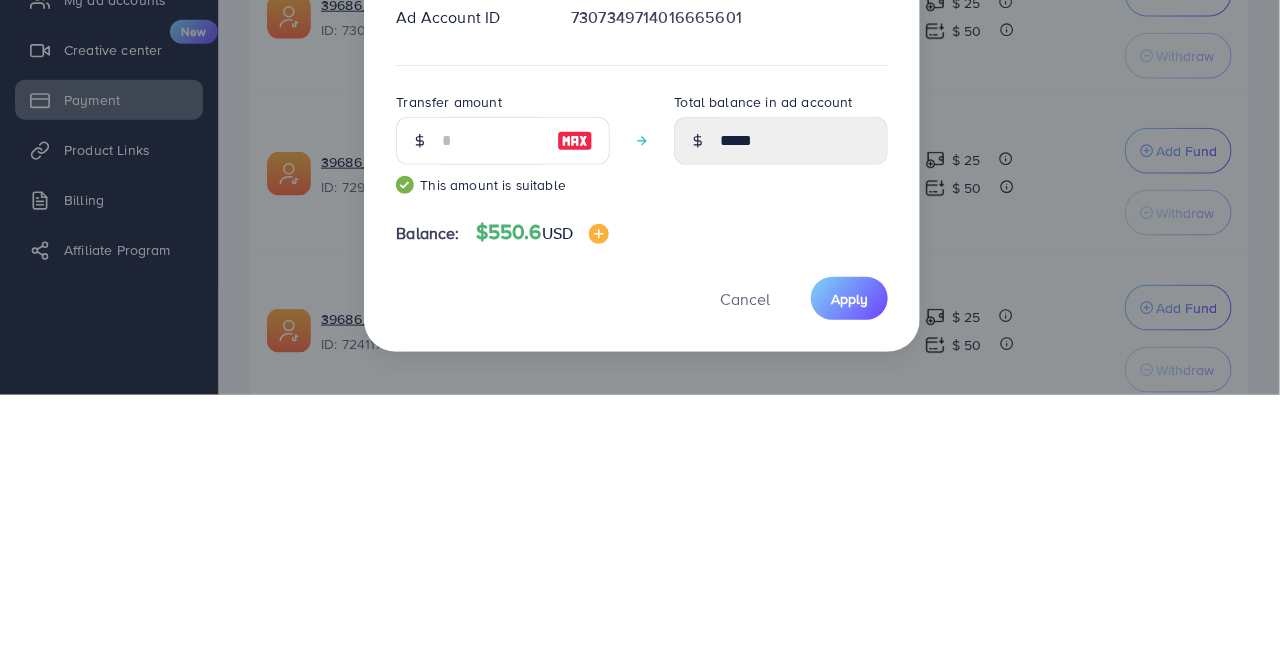 click on "Total balance in ad account  *****" at bounding box center [781, 404] 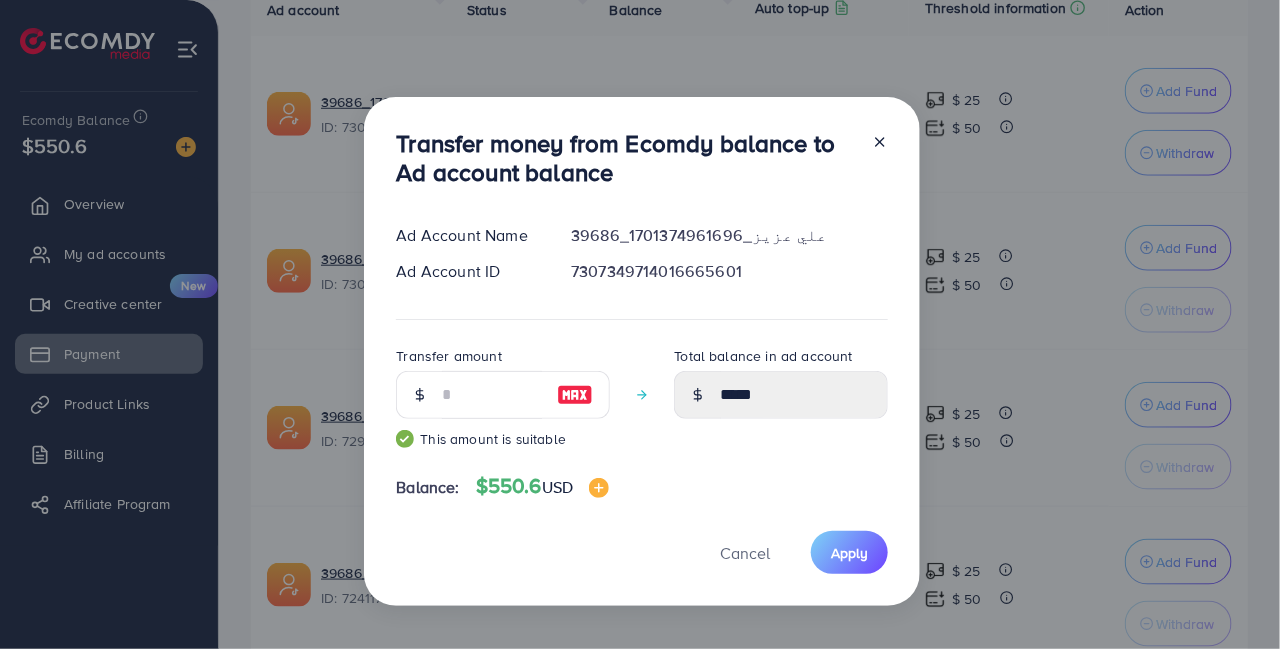 click on "Apply" at bounding box center [849, 553] 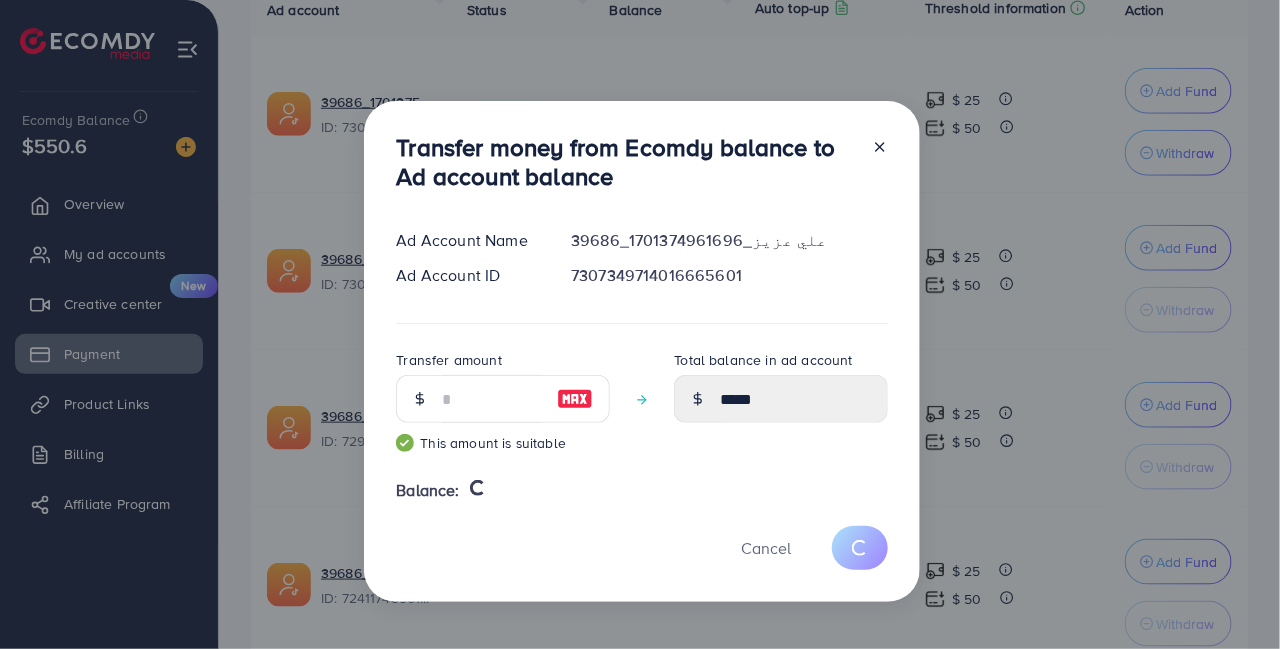 type 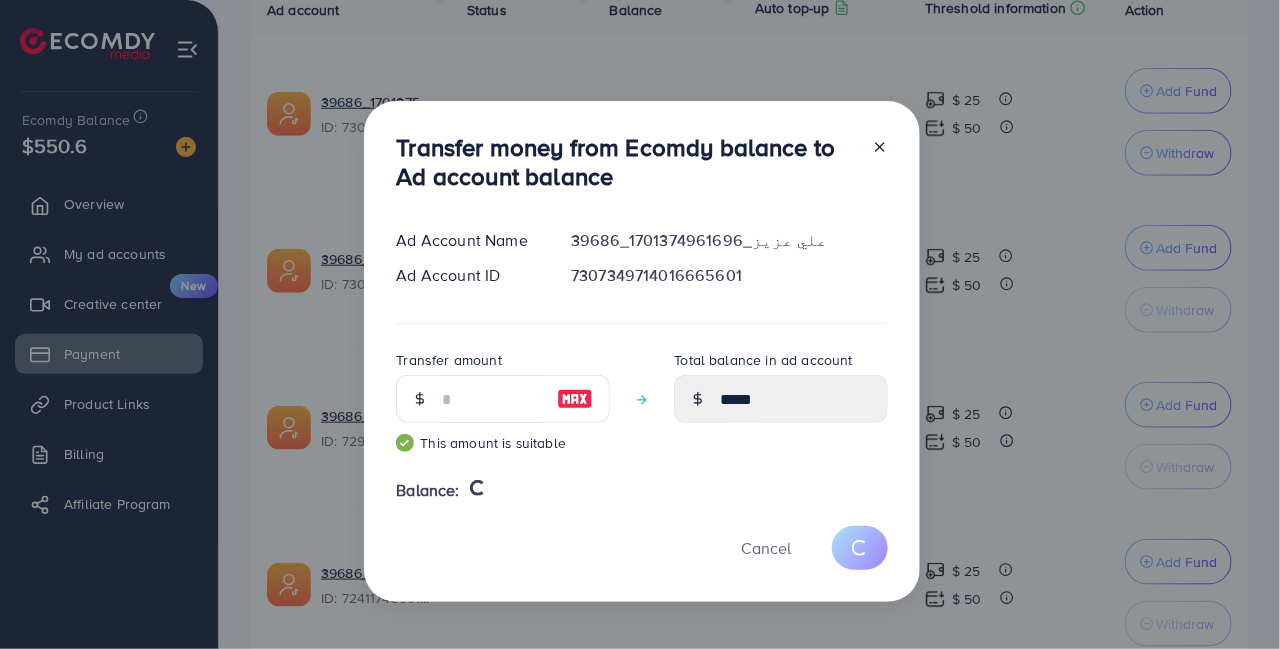 type on "*" 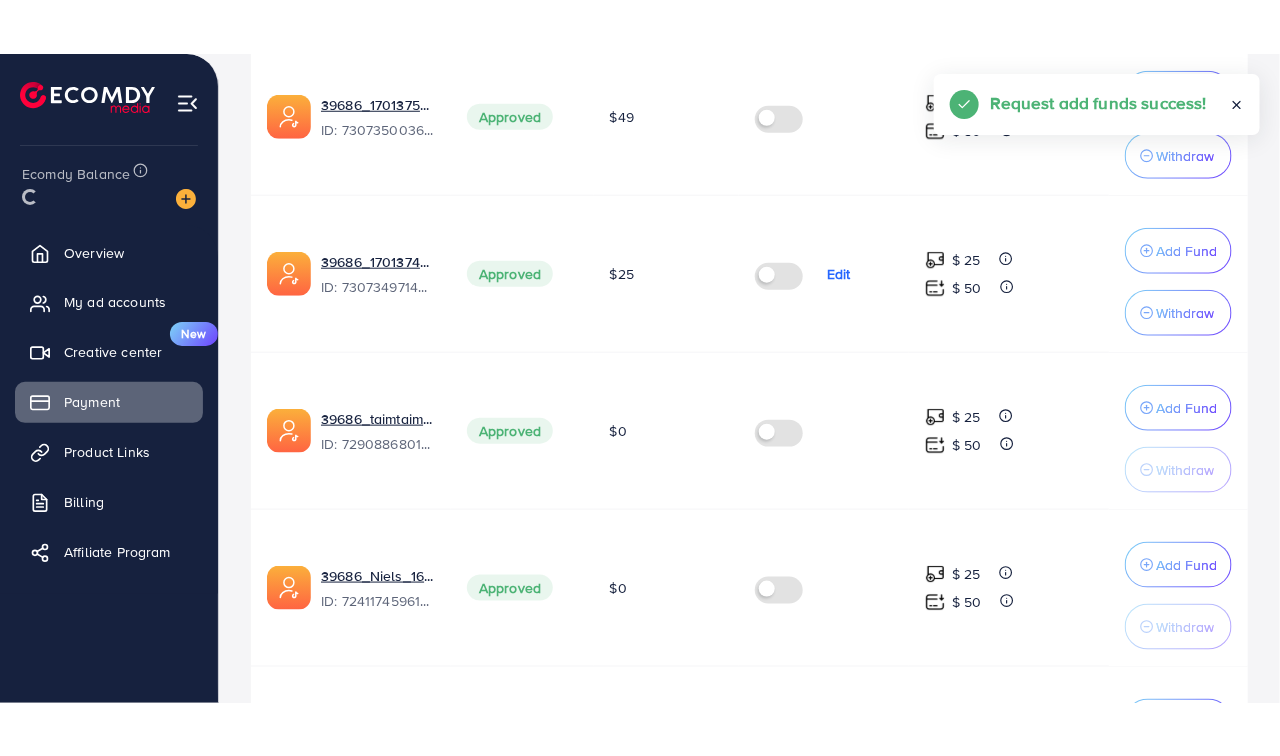 scroll, scrollTop: 674, scrollLeft: 0, axis: vertical 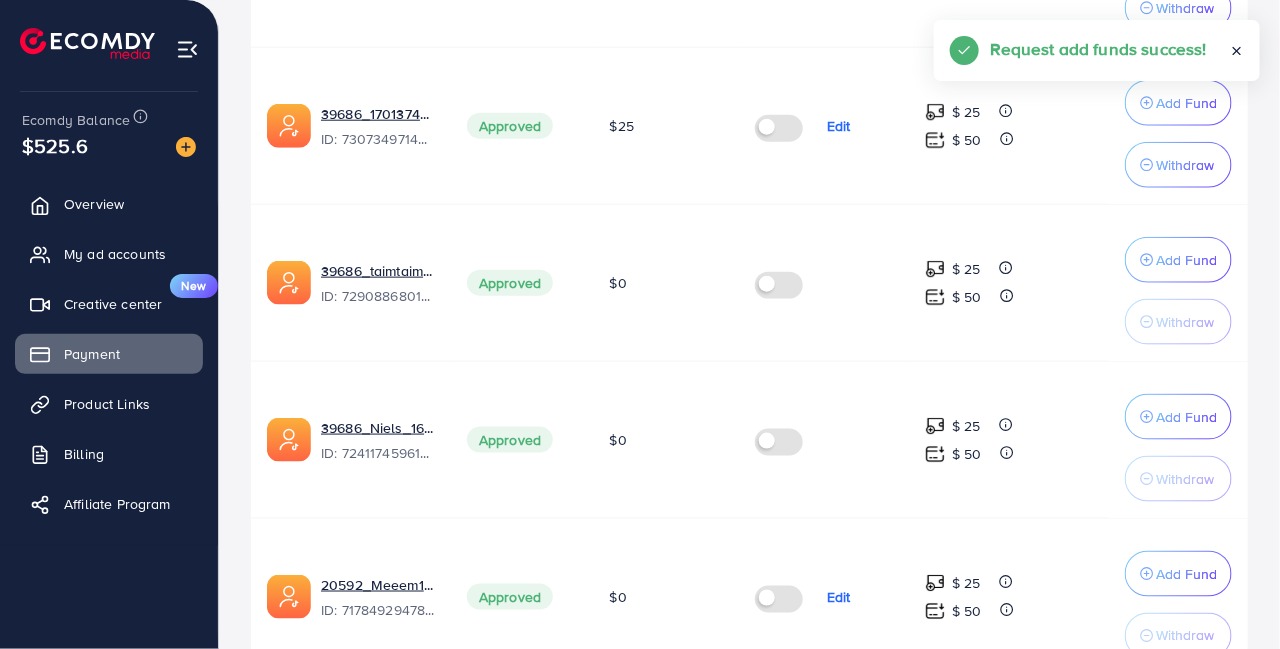 click on "Add Fund" at bounding box center [1186, -54] 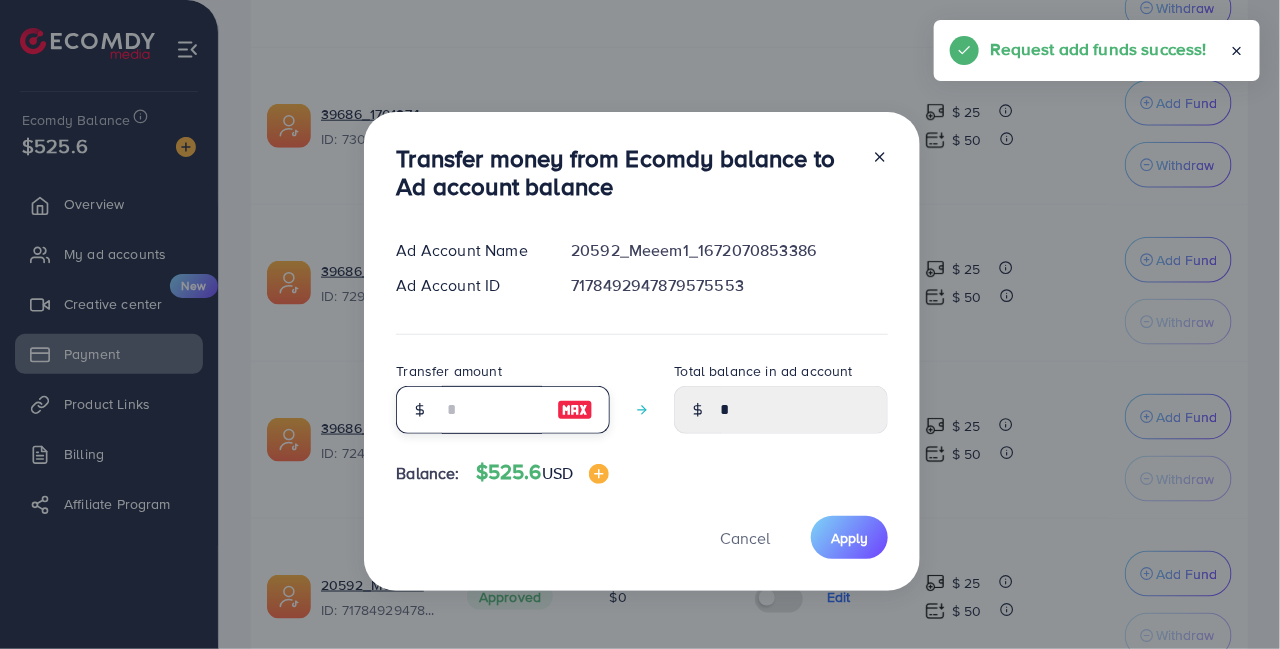 click at bounding box center (492, 410) 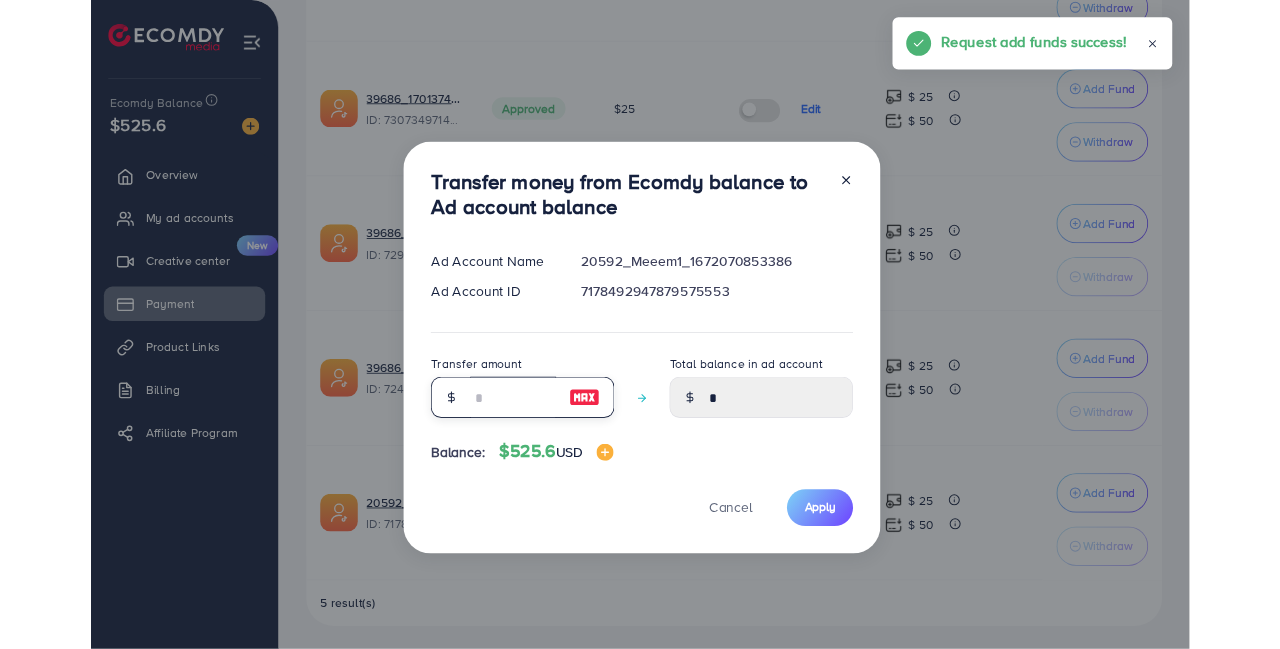 scroll, scrollTop: 674, scrollLeft: 0, axis: vertical 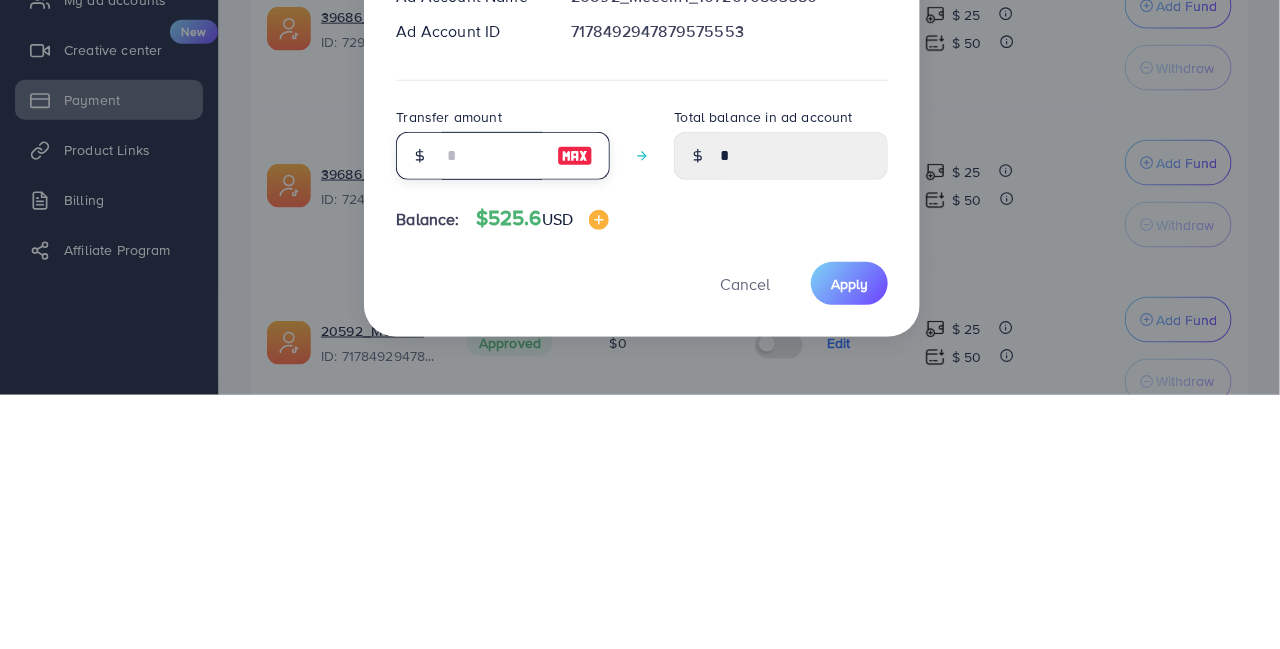 type on "*" 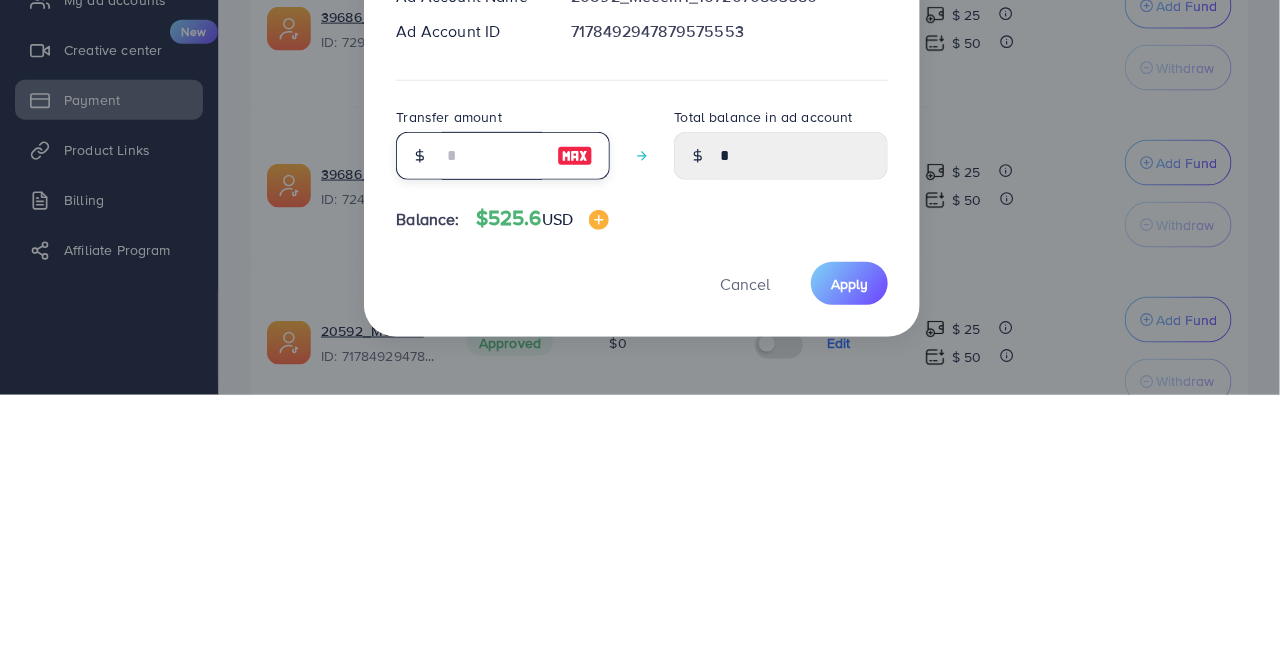 type on "****" 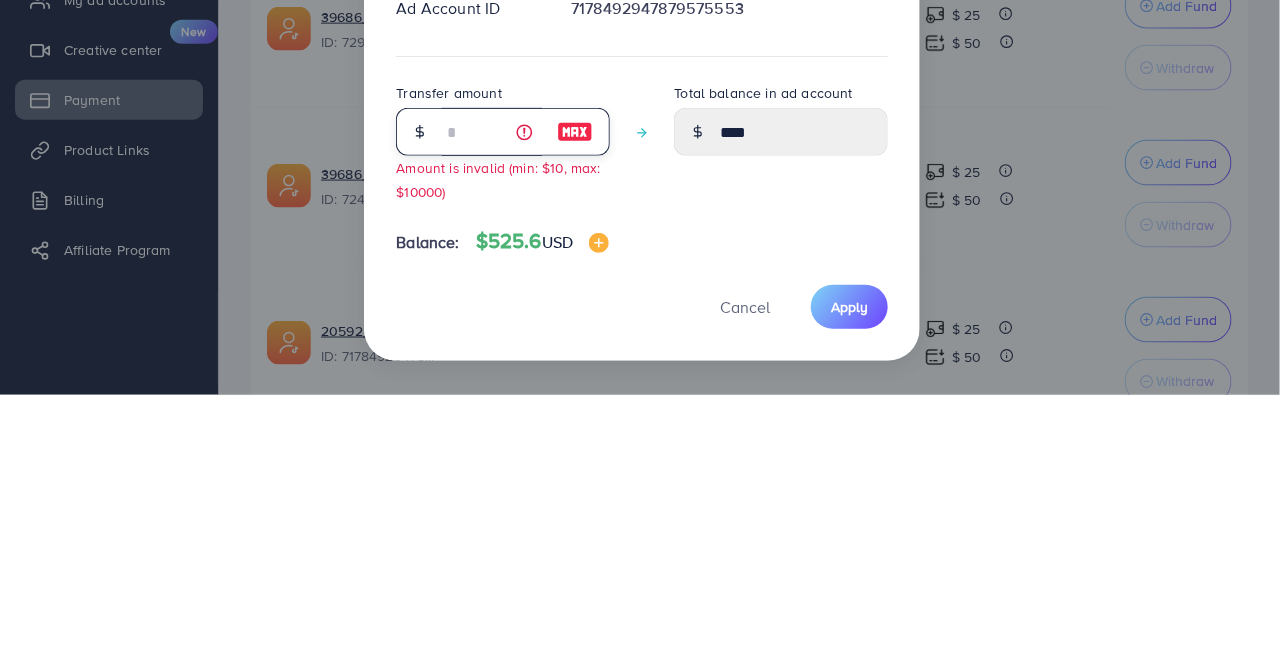 type on "**" 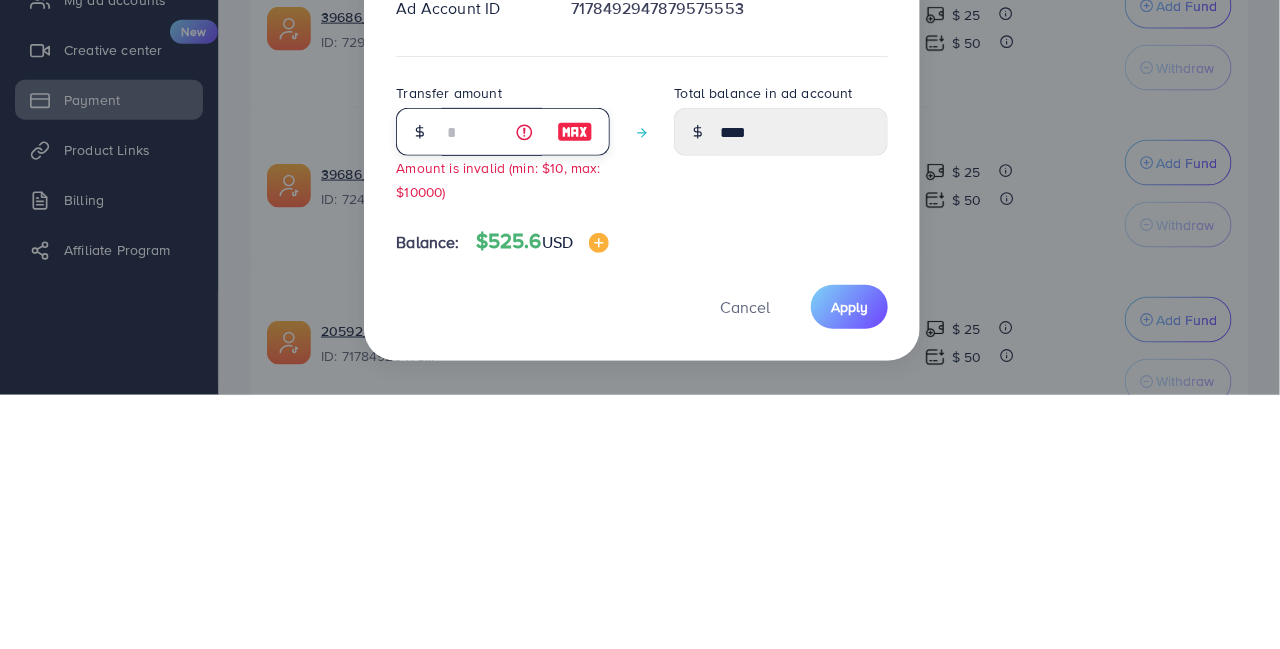 type on "*****" 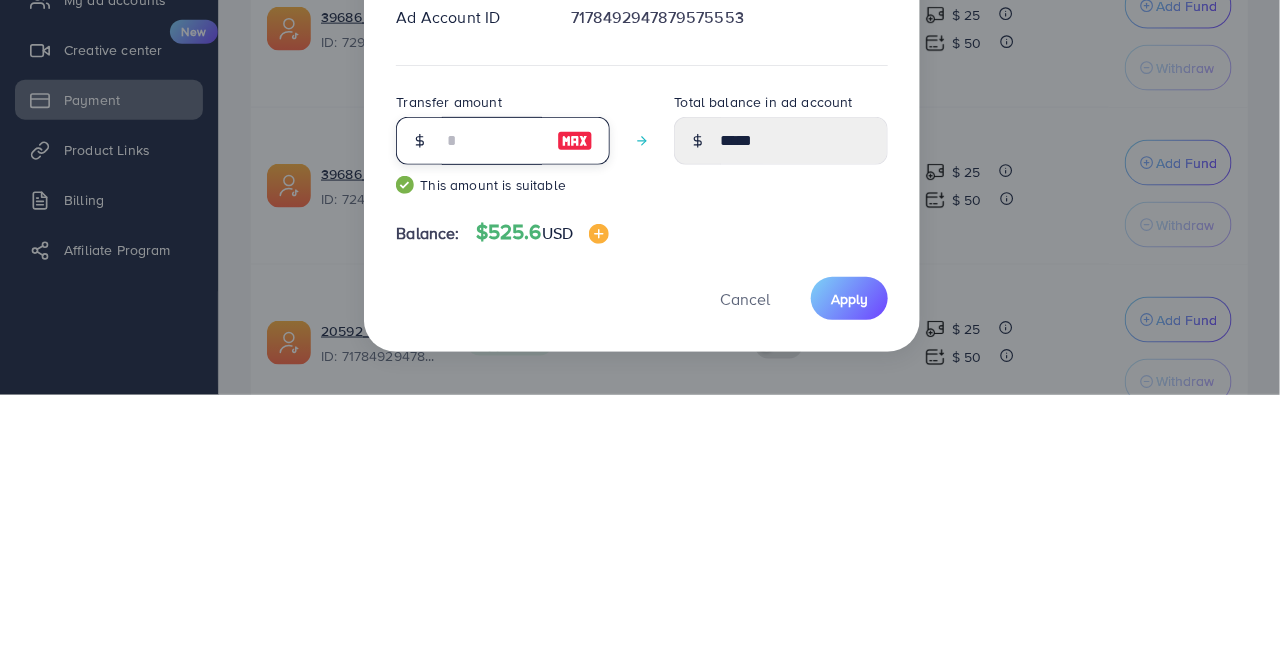 type on "**" 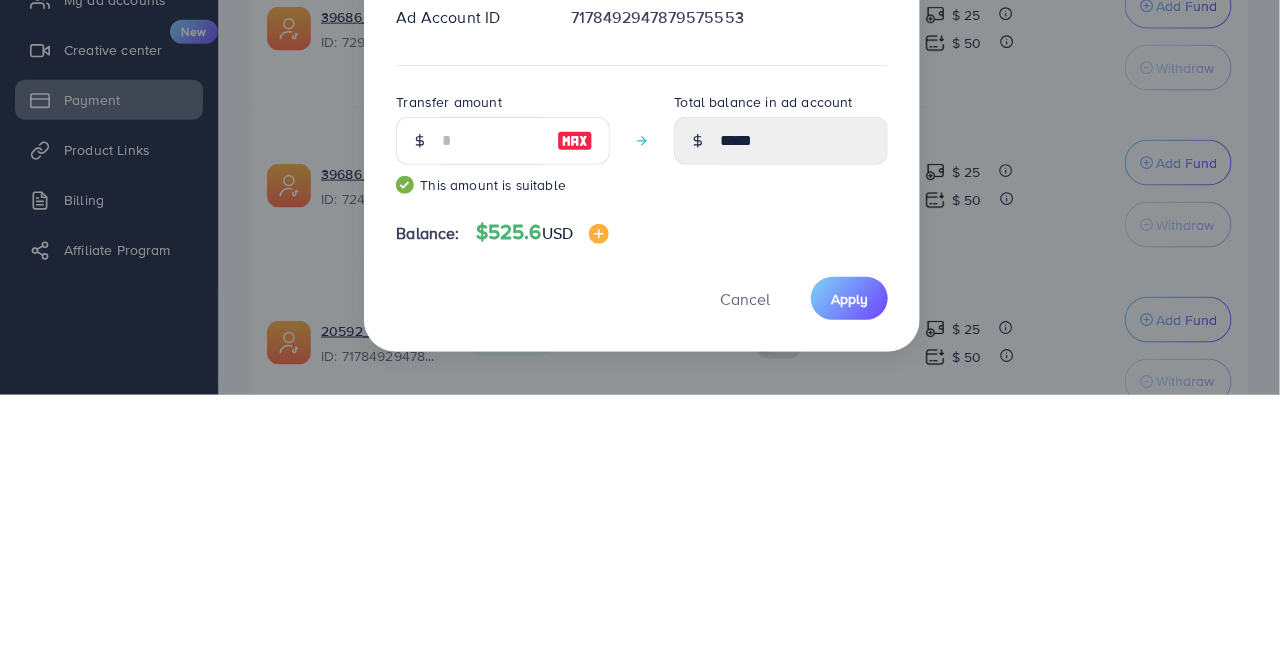click on "Total balance in ad account  *****" at bounding box center [781, 404] 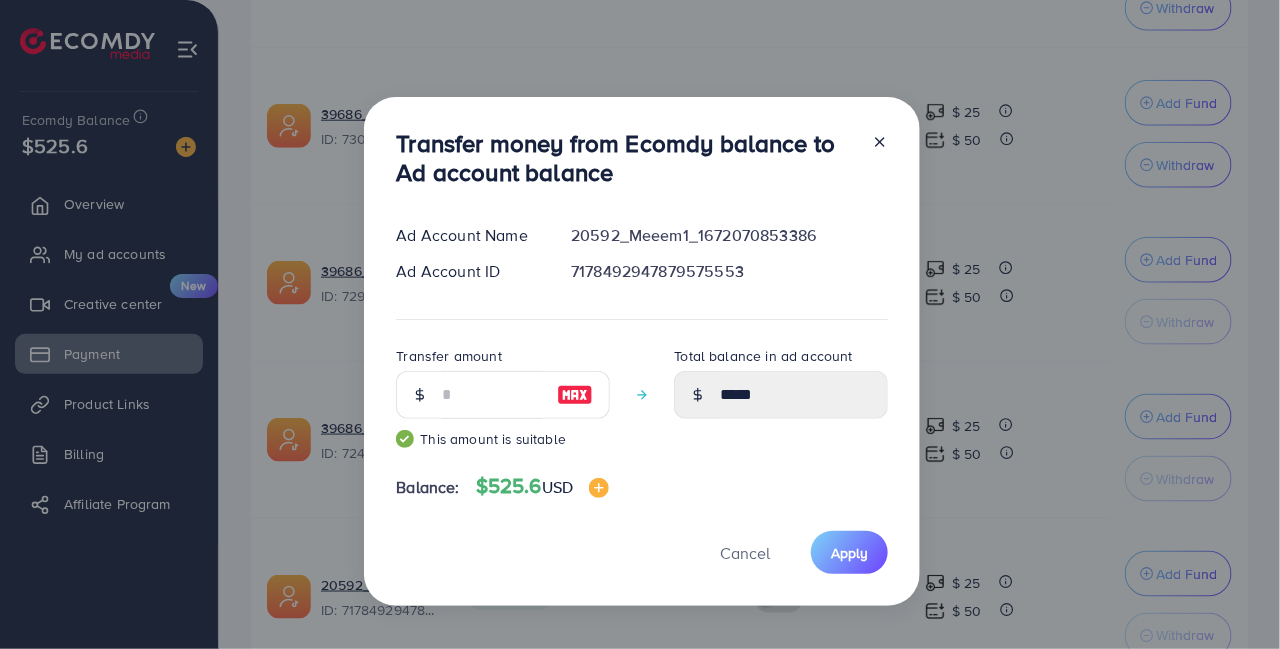 click on "Apply" at bounding box center [849, 553] 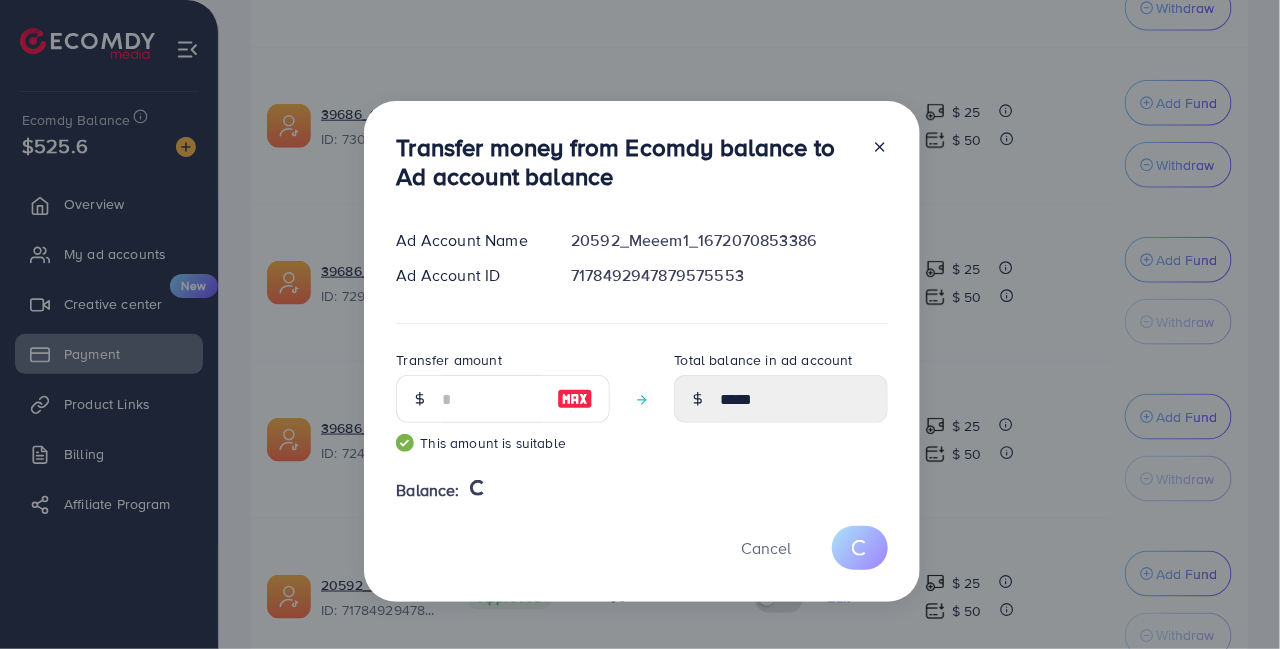 type 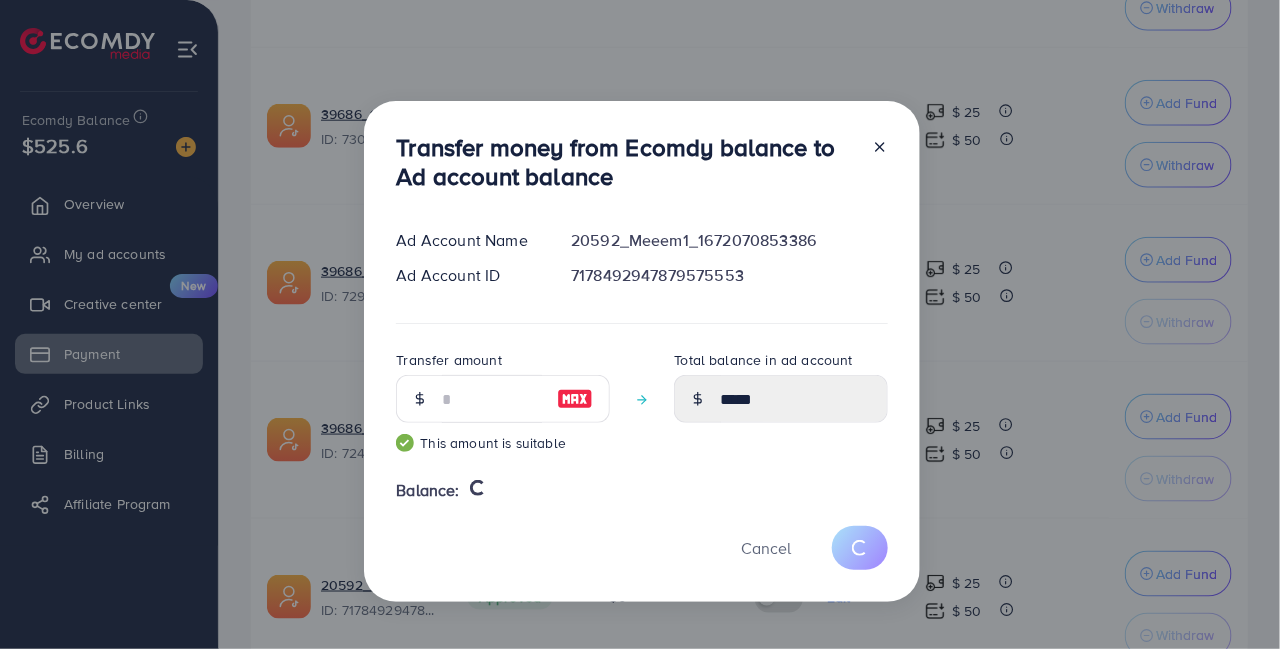 type on "*" 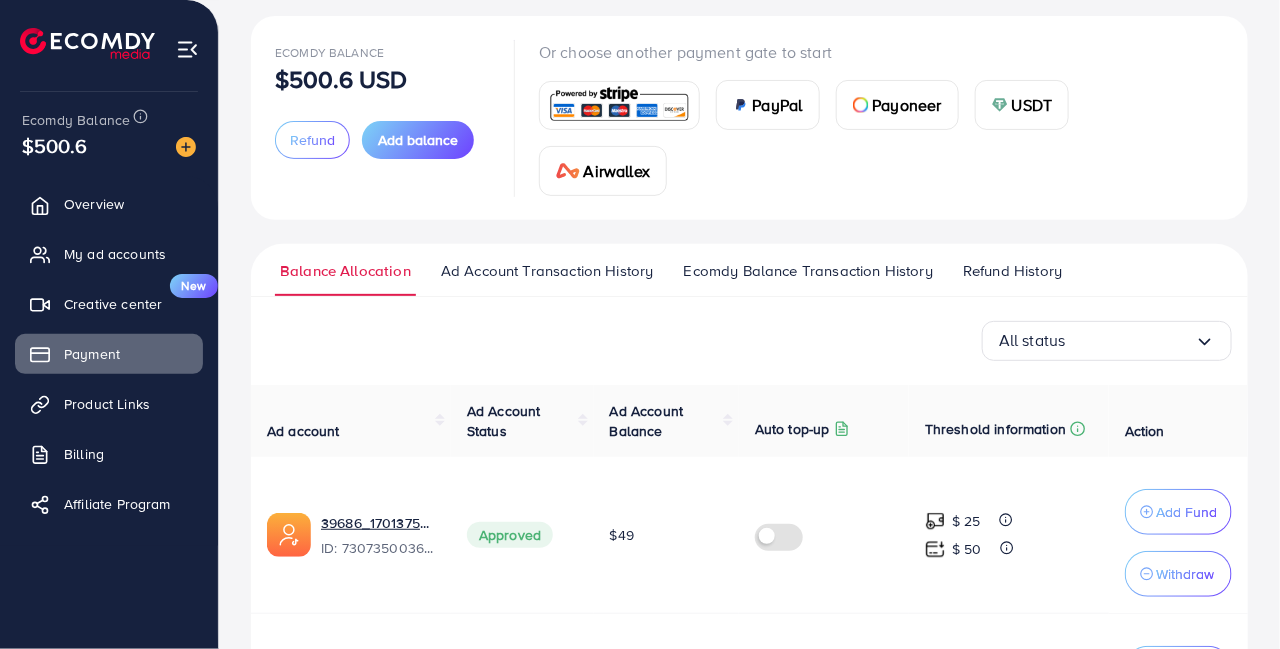 scroll, scrollTop: 0, scrollLeft: 0, axis: both 